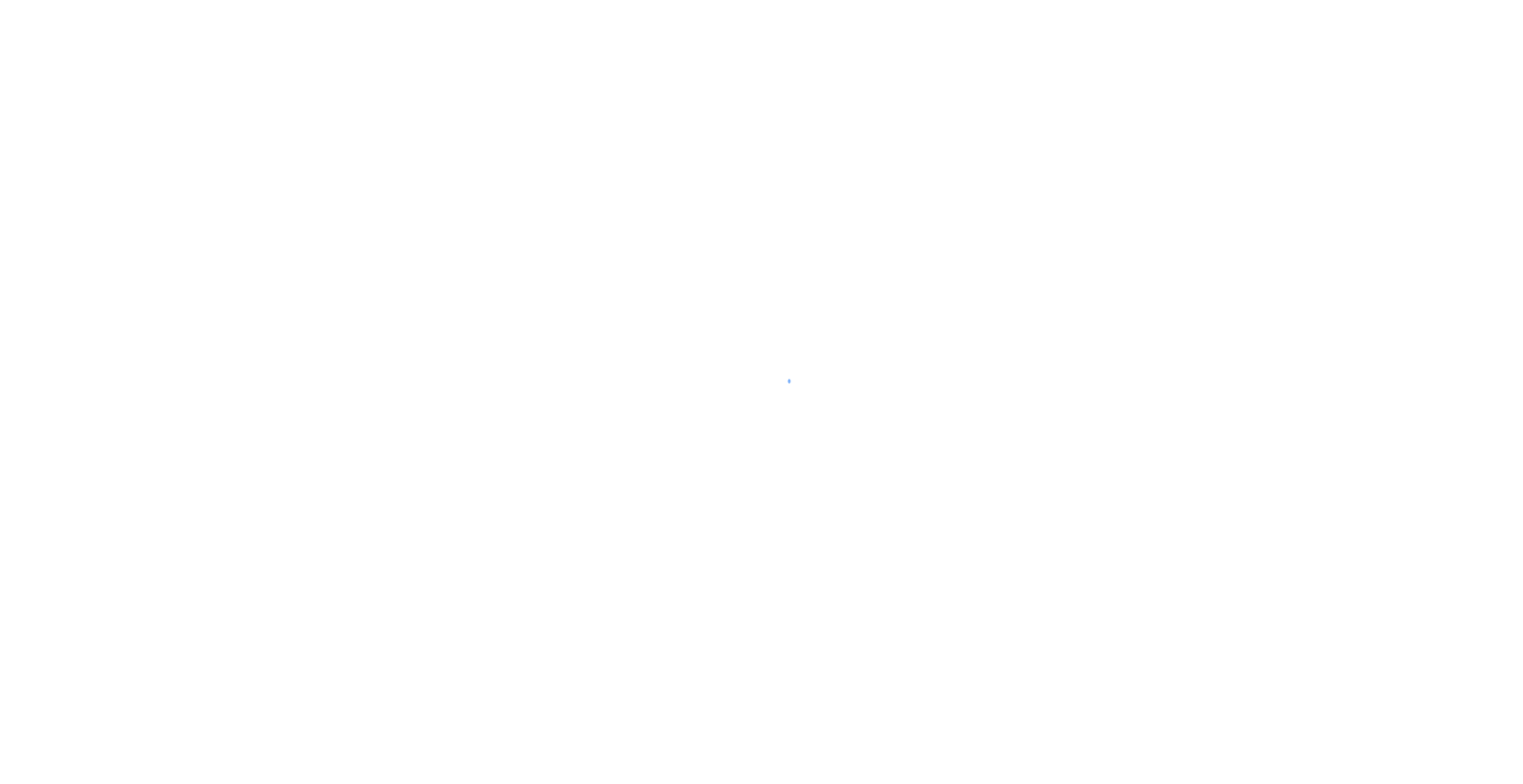 scroll, scrollTop: 0, scrollLeft: 0, axis: both 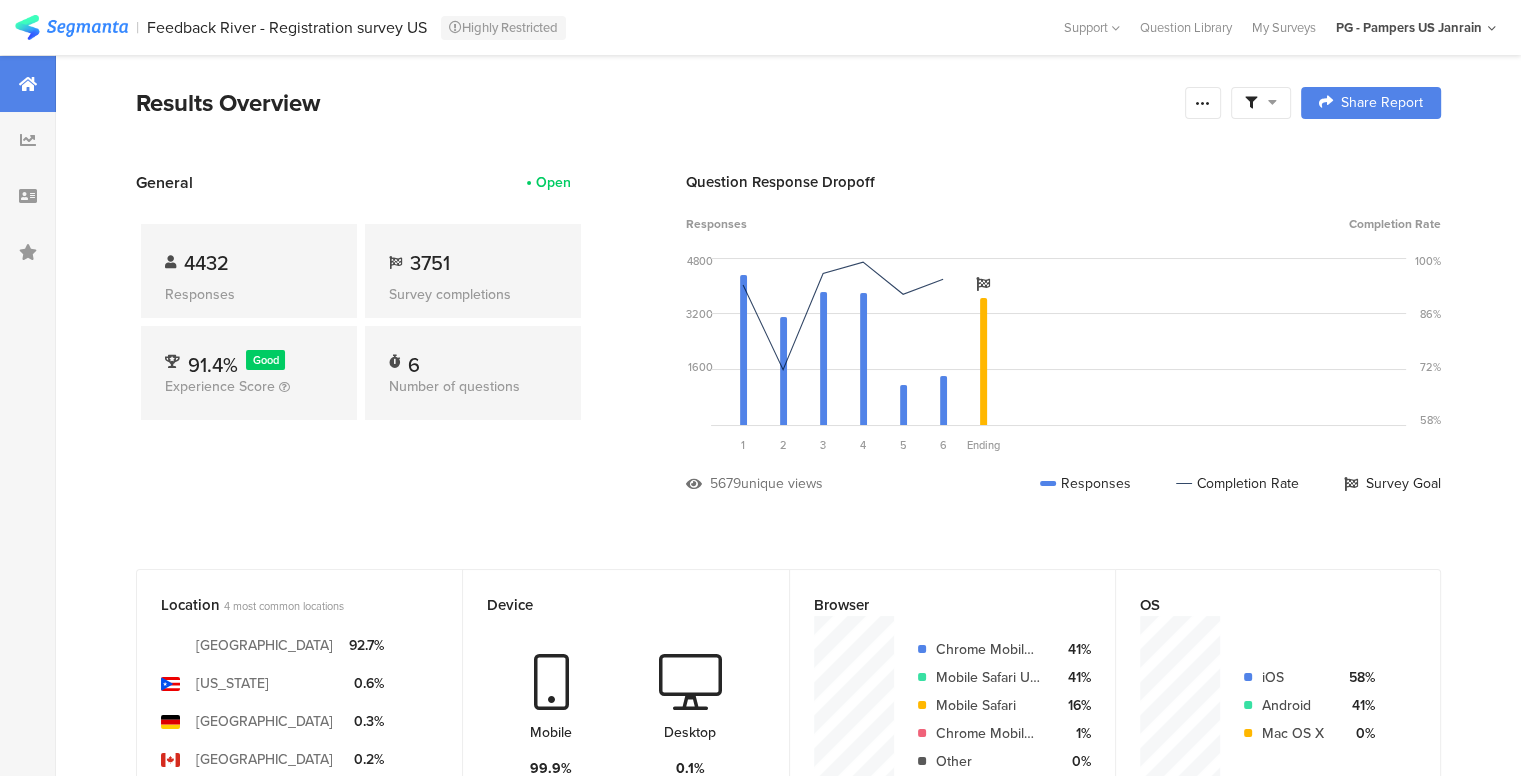 click on "Feedback River - Registration survey US" at bounding box center (287, 27) 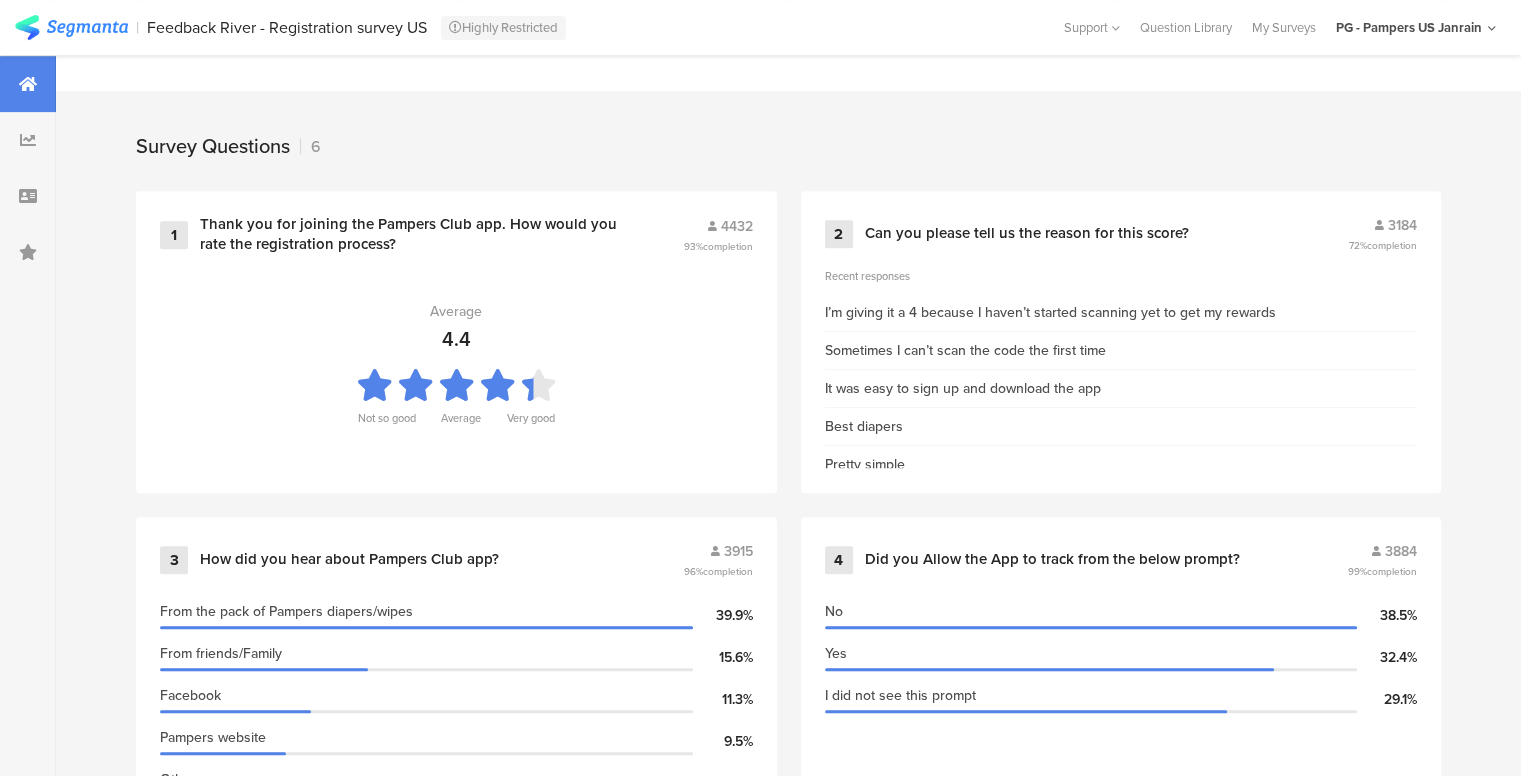 scroll, scrollTop: 772, scrollLeft: 0, axis: vertical 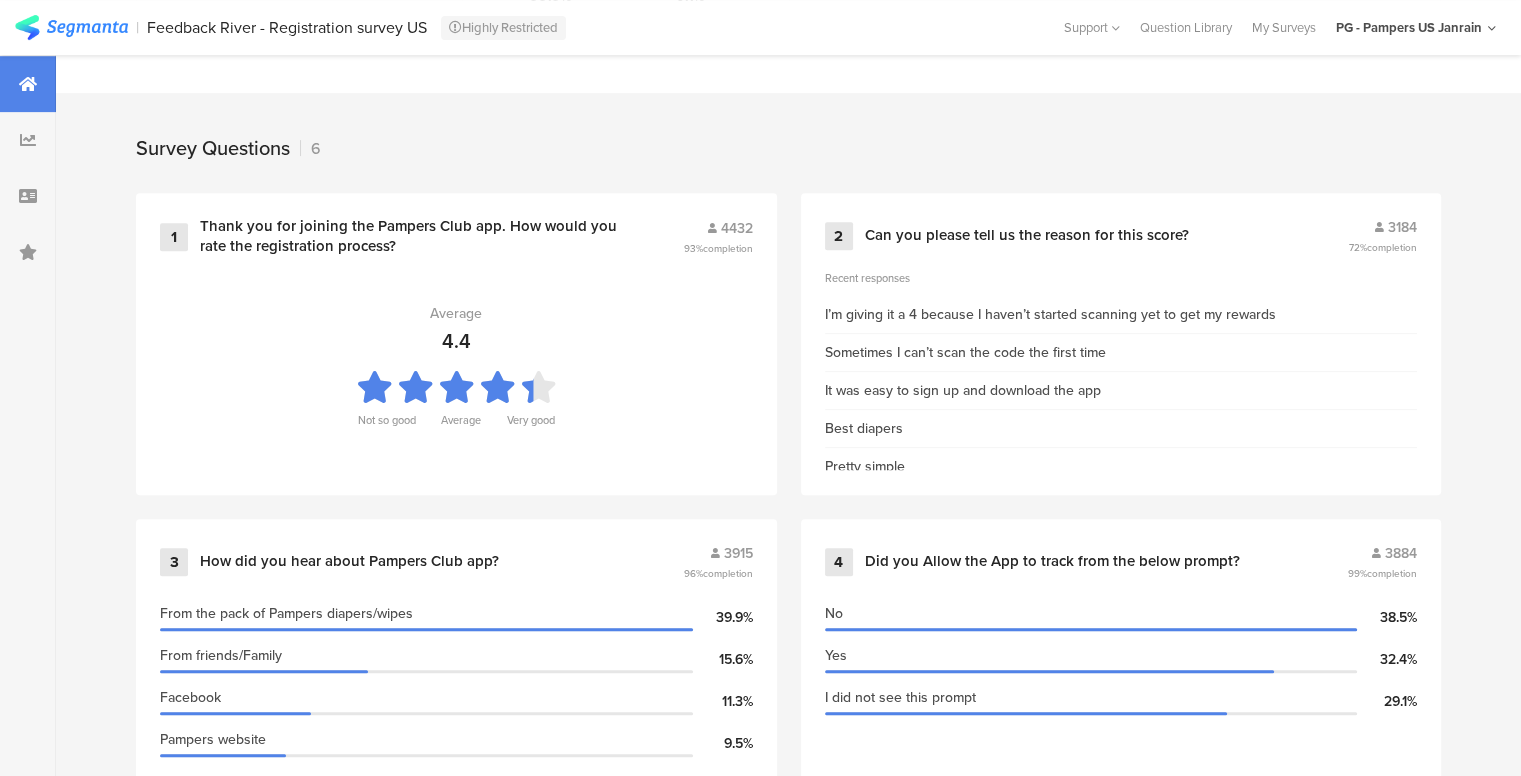 click on "Survey Questions" at bounding box center [213, 148] 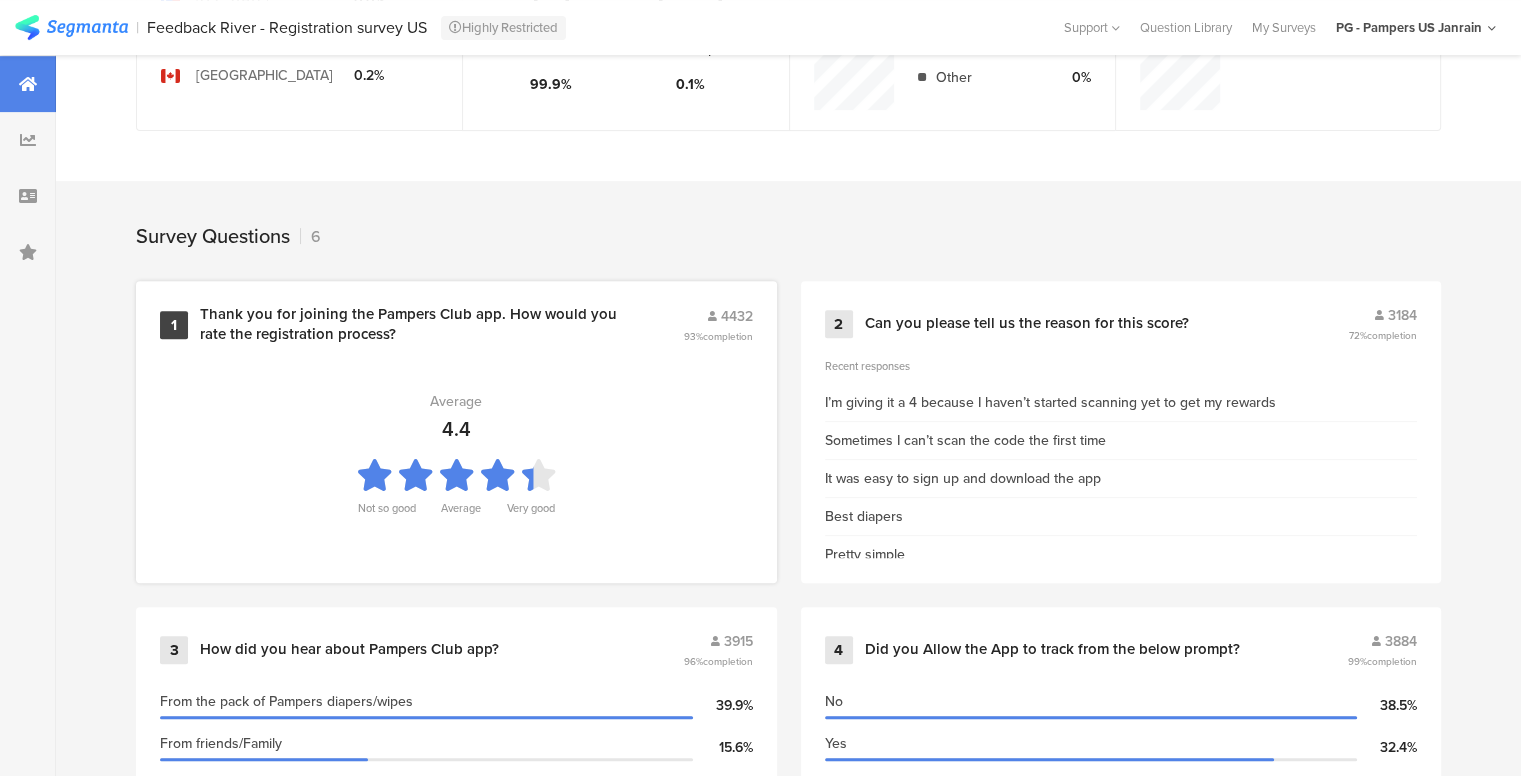 scroll, scrollTop: 687, scrollLeft: 0, axis: vertical 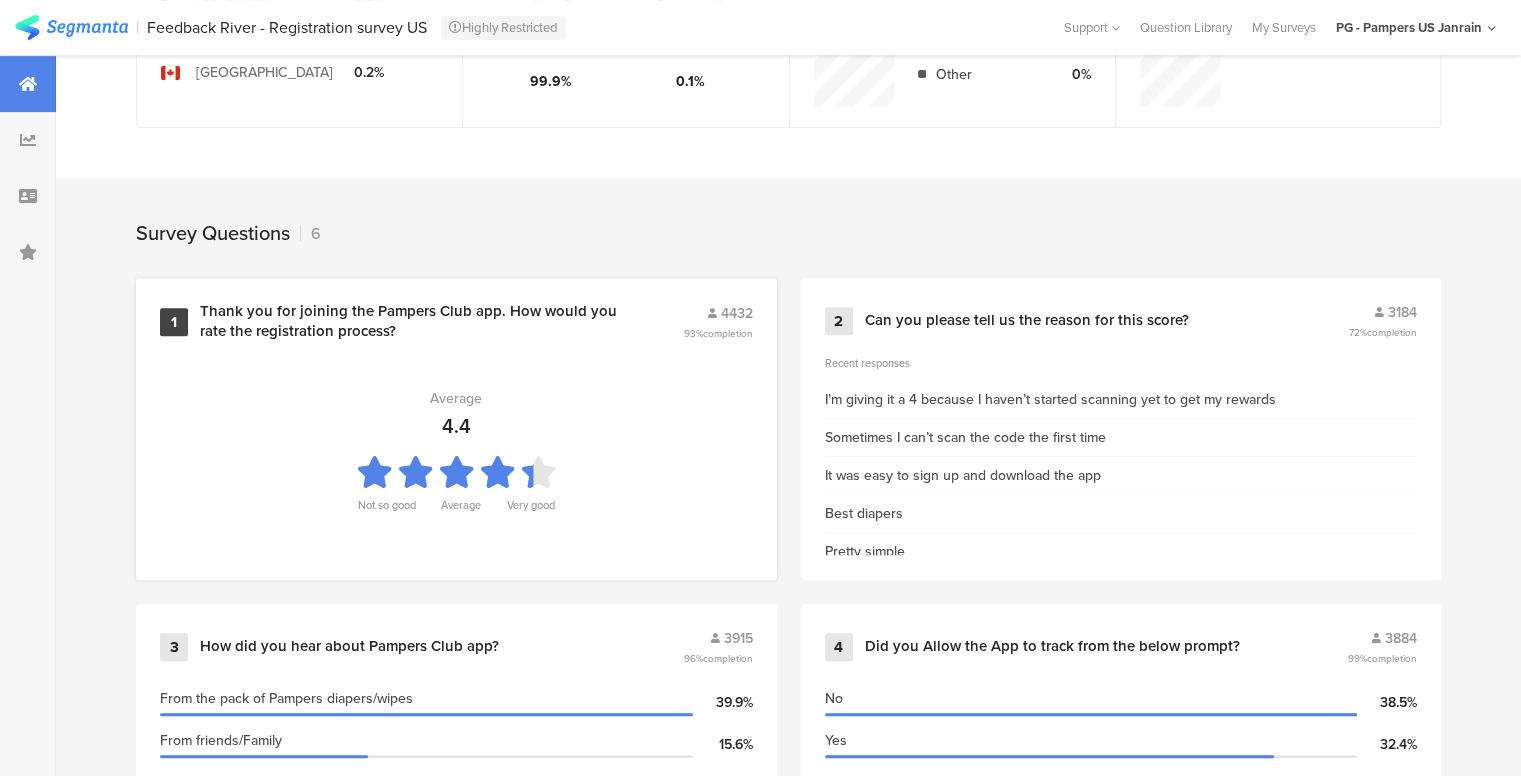 click on "1   Thank you for joining the Pampers Club app. How would you rate the registration process?     4432   93%  completion
Average
4.4
Not so good
Average
Very good" at bounding box center [456, 429] 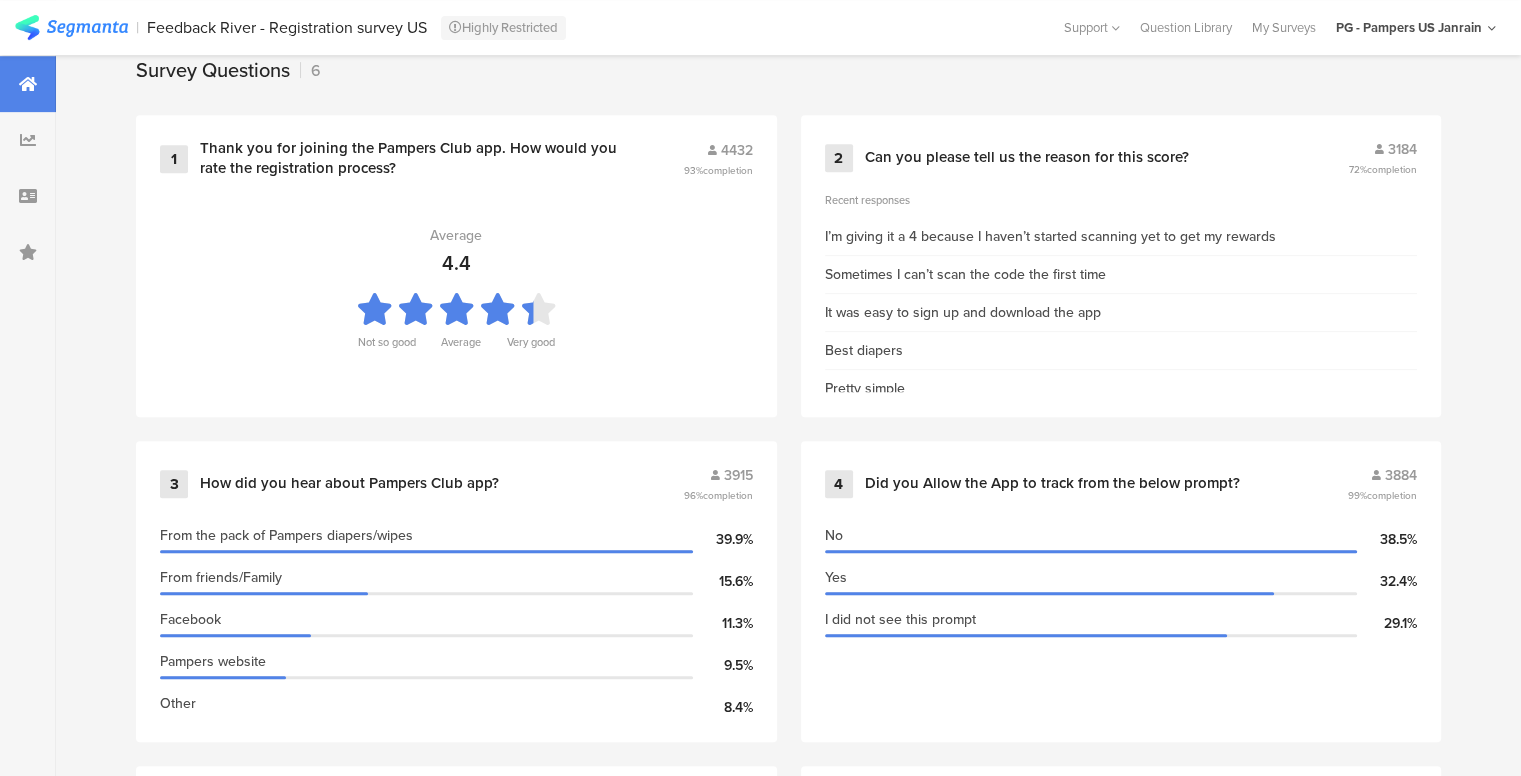 scroll, scrollTop: 851, scrollLeft: 0, axis: vertical 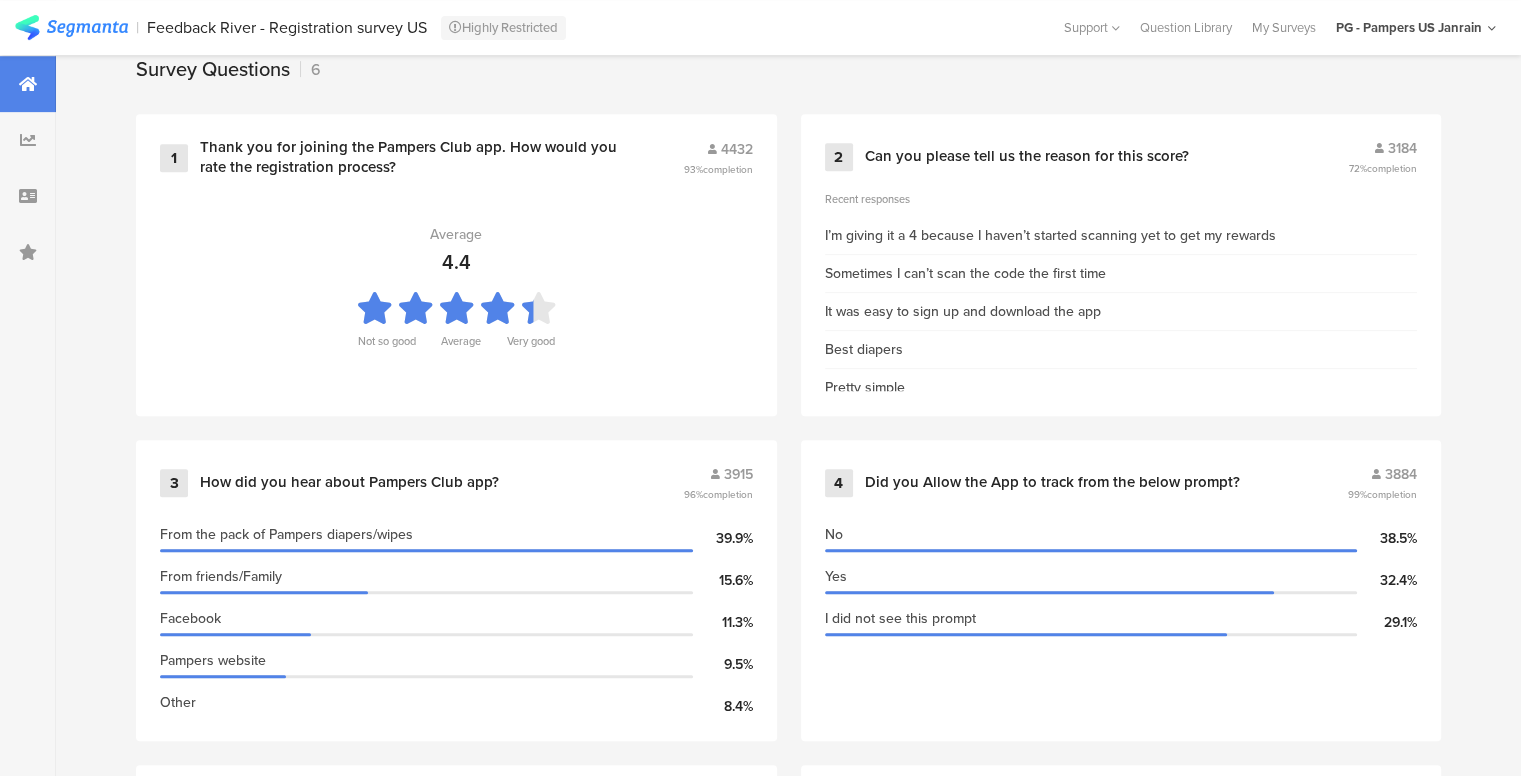 click at bounding box center [71, 27] 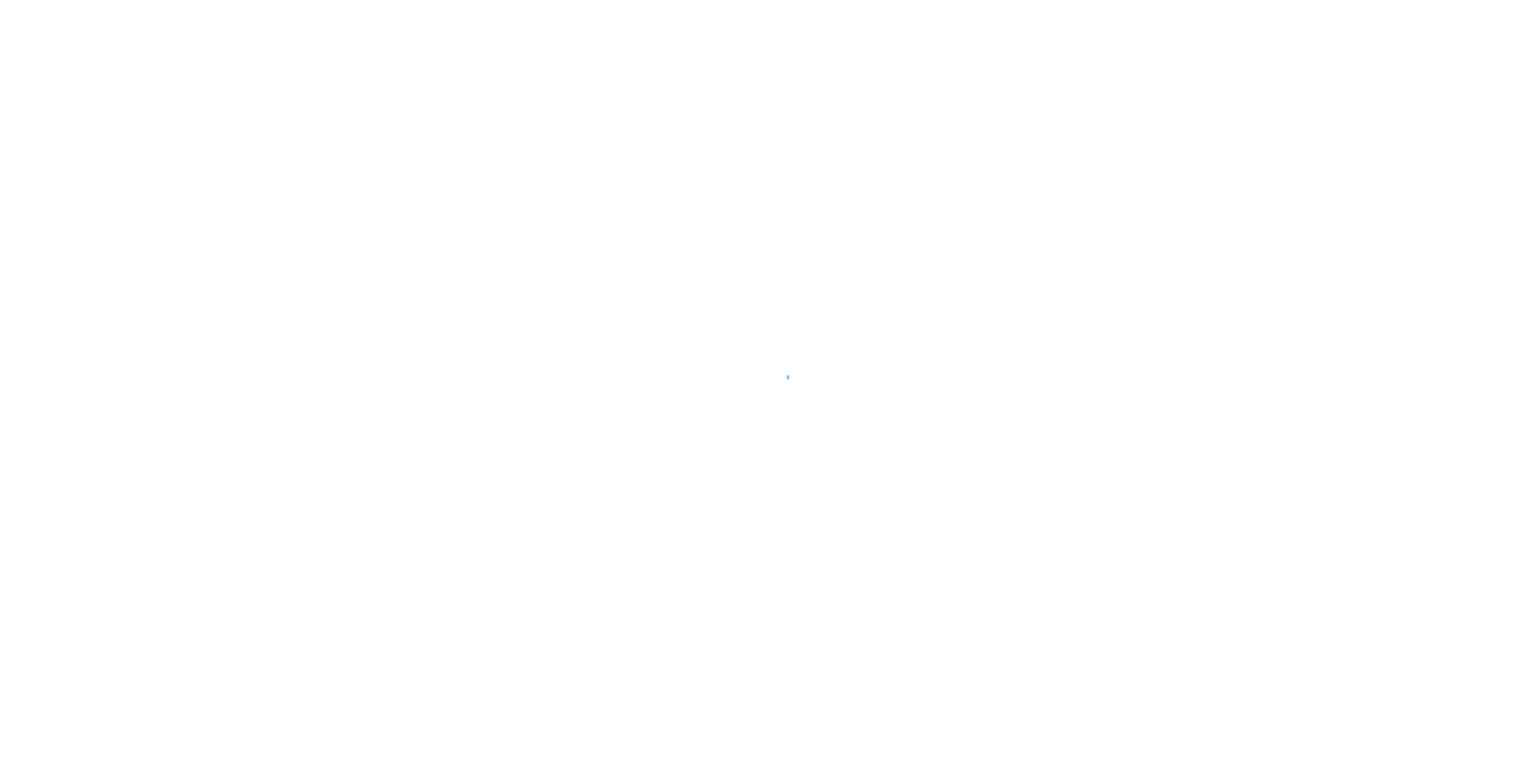 scroll, scrollTop: 0, scrollLeft: 0, axis: both 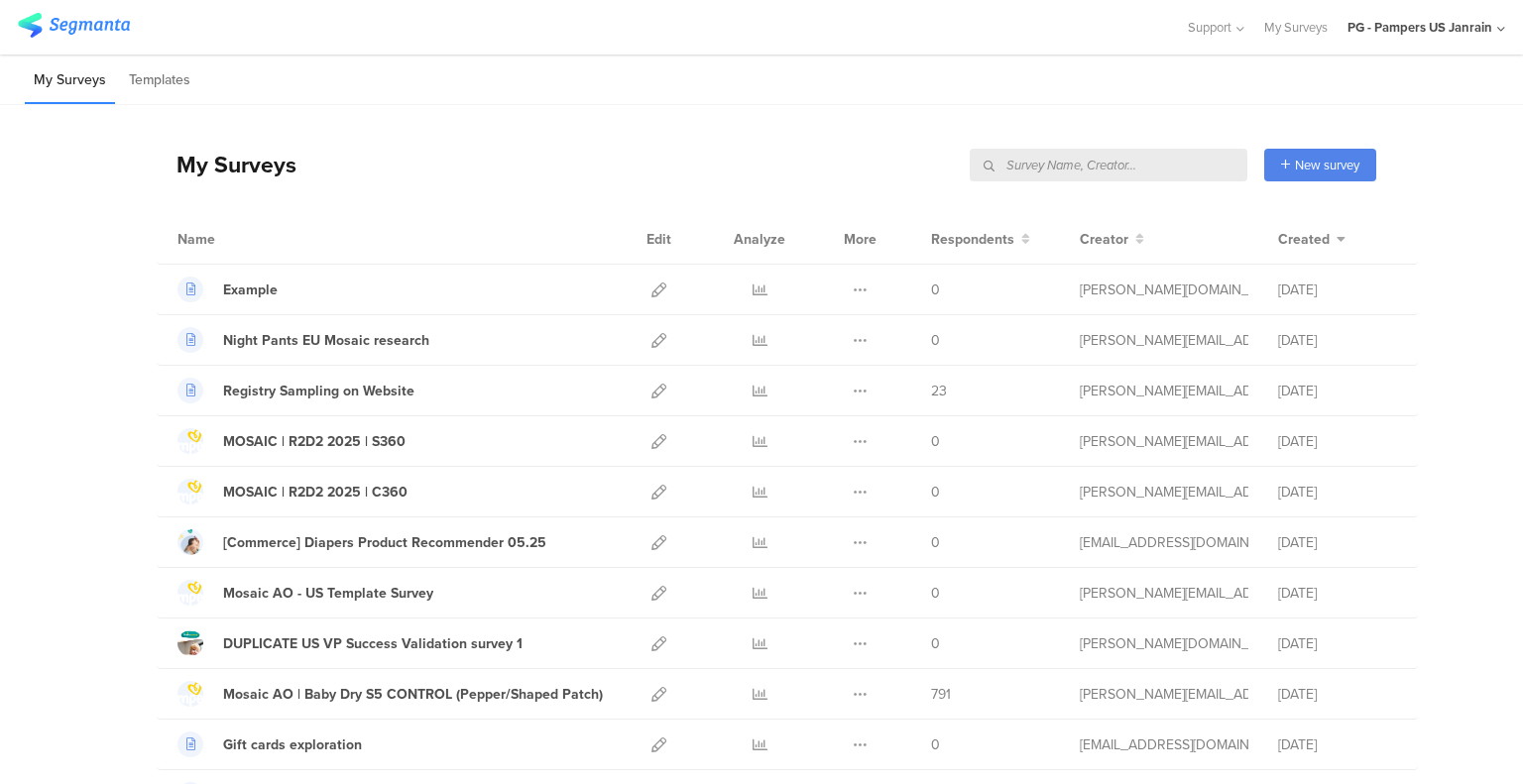 click at bounding box center (1109, 165) 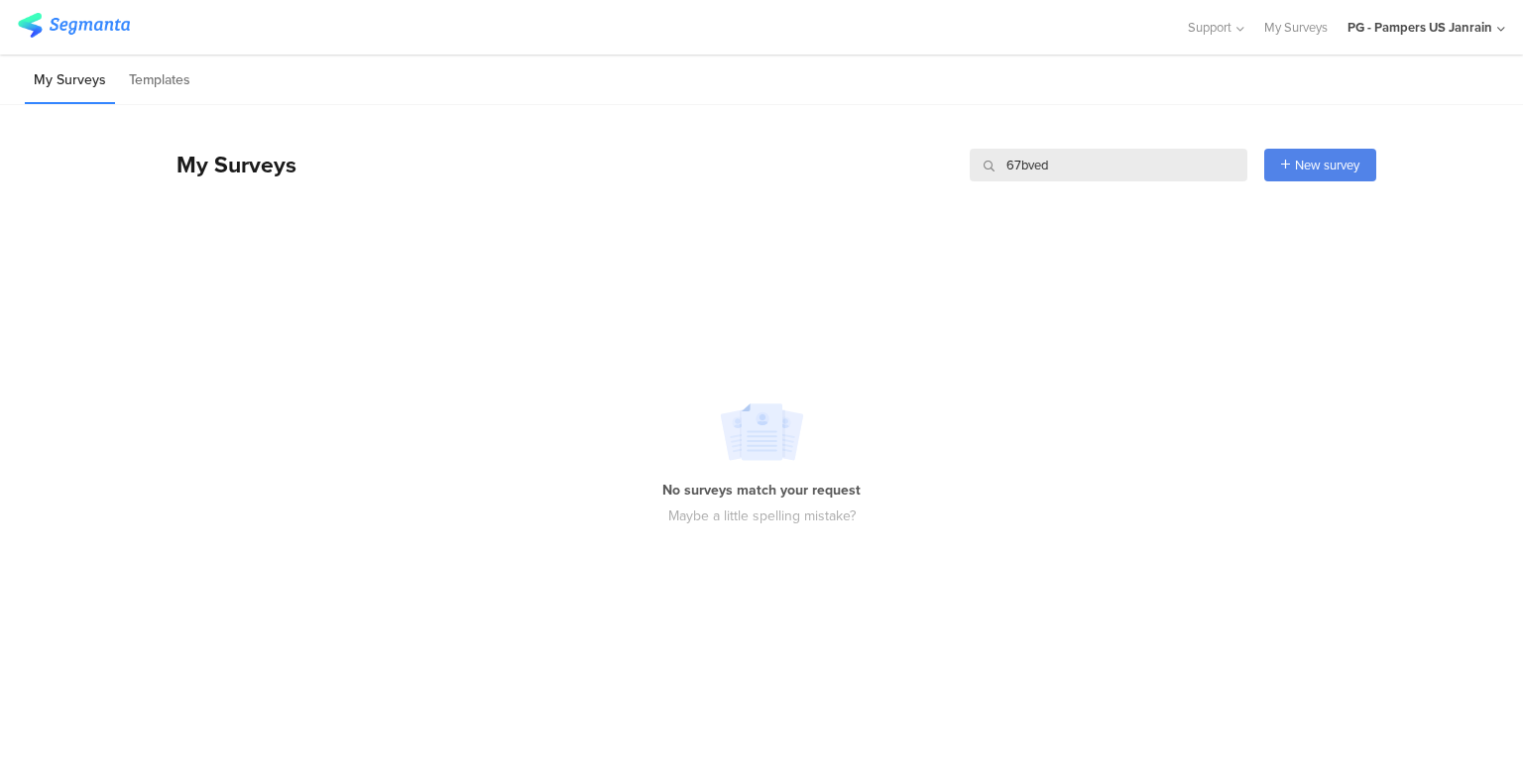 drag, startPoint x: 1061, startPoint y: 162, endPoint x: 899, endPoint y: 185, distance: 163.6246 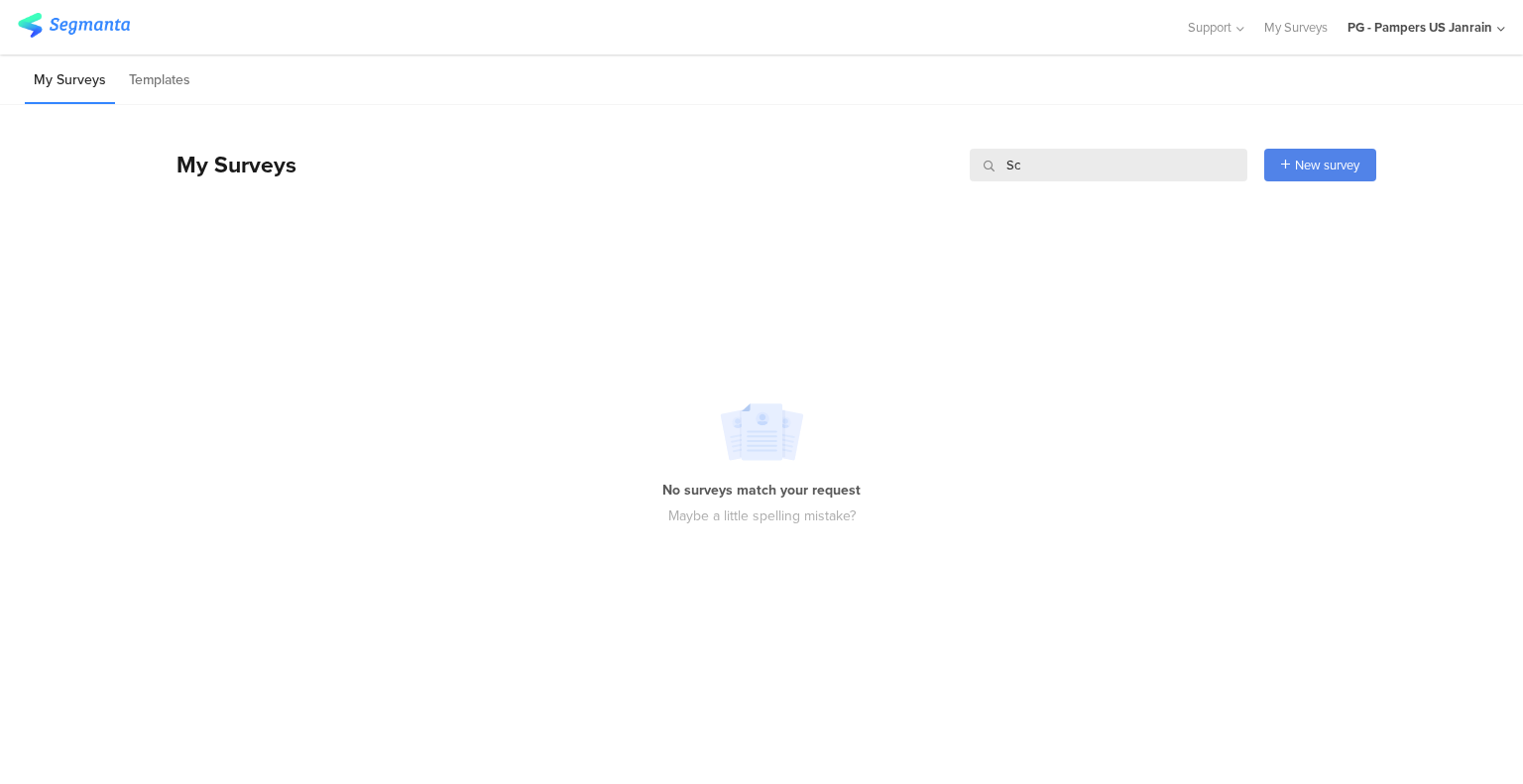 type on "S" 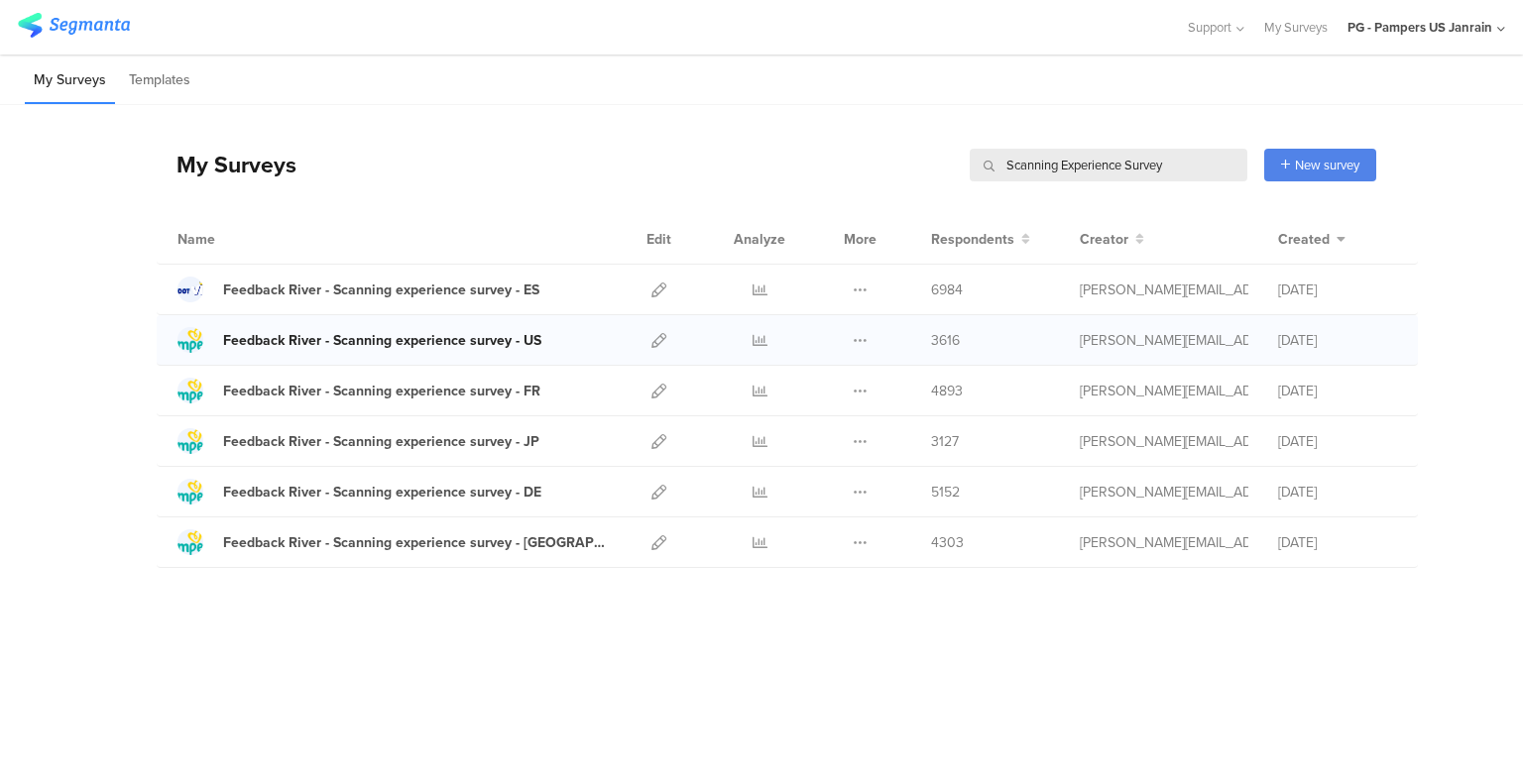 type on "Scanning Experience Survey" 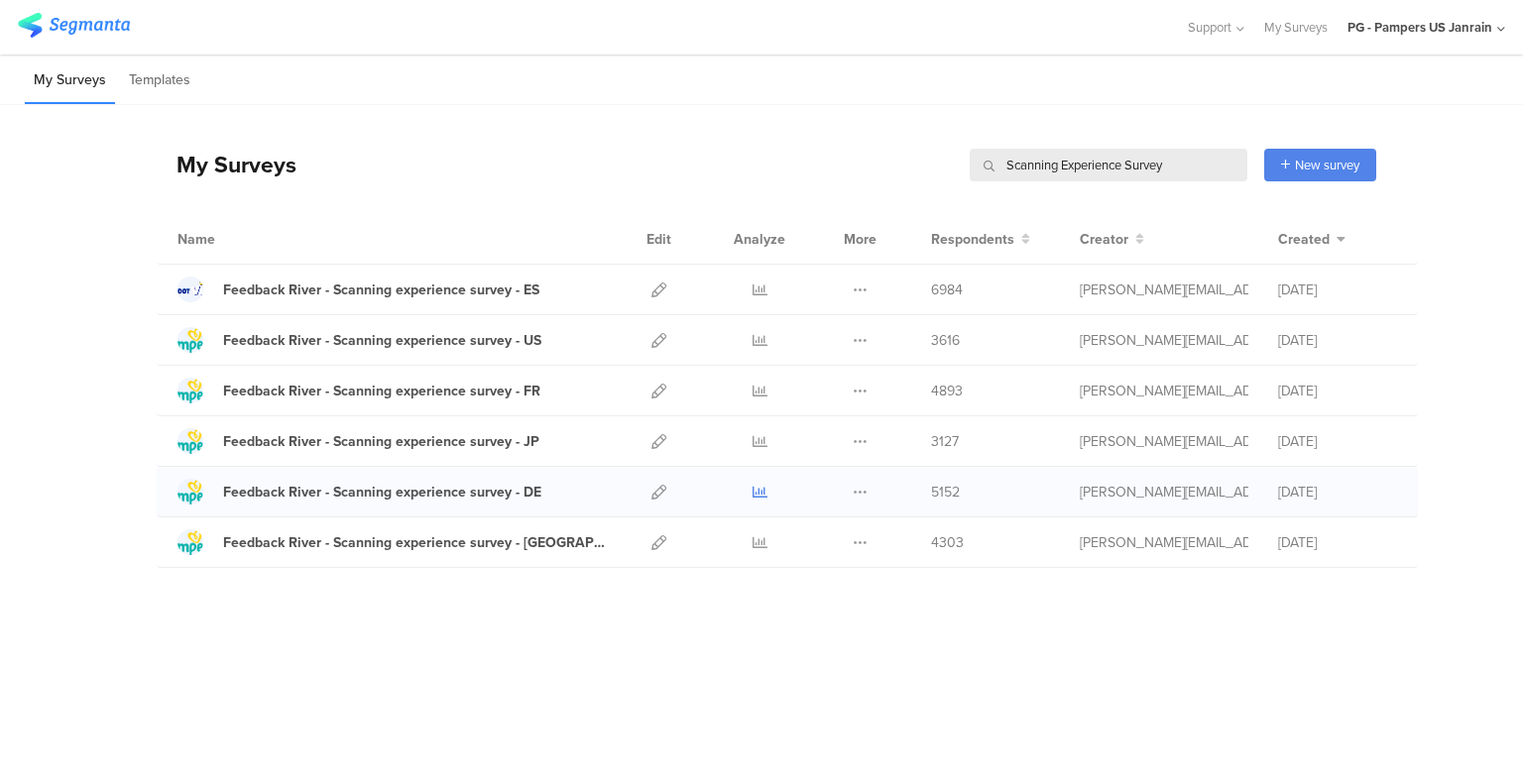 click at bounding box center (760, 492) 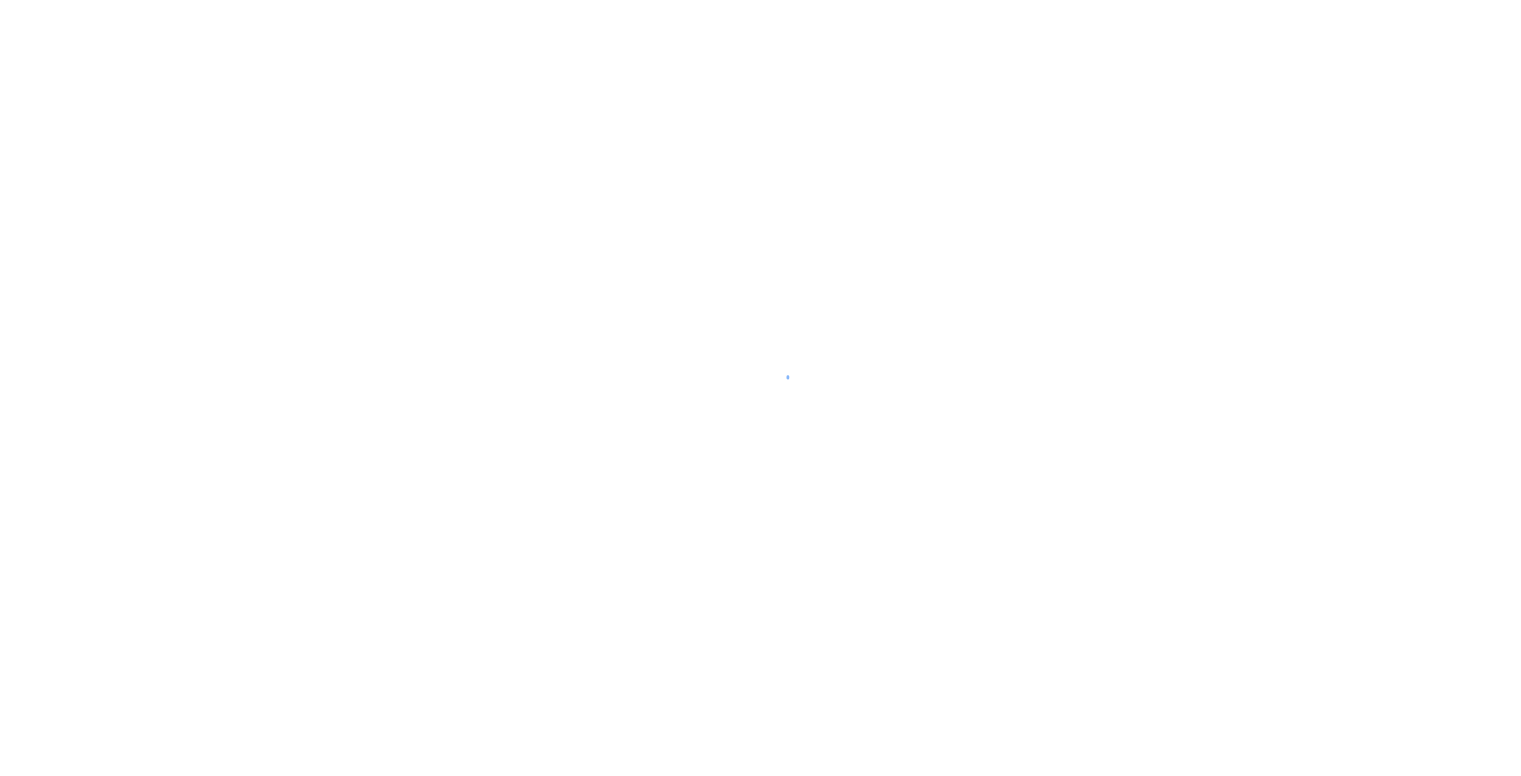 scroll, scrollTop: 0, scrollLeft: 0, axis: both 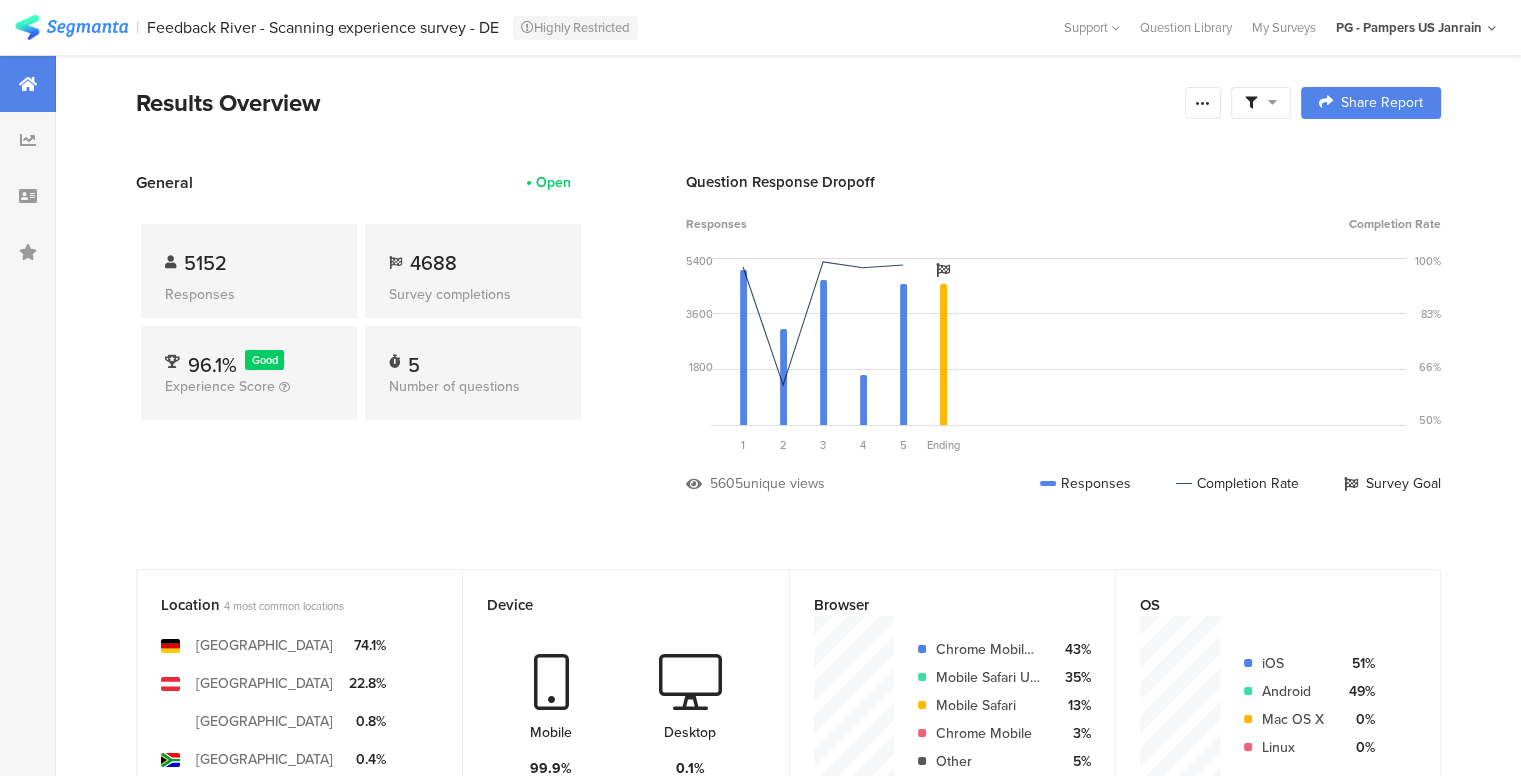 click at bounding box center (71, 27) 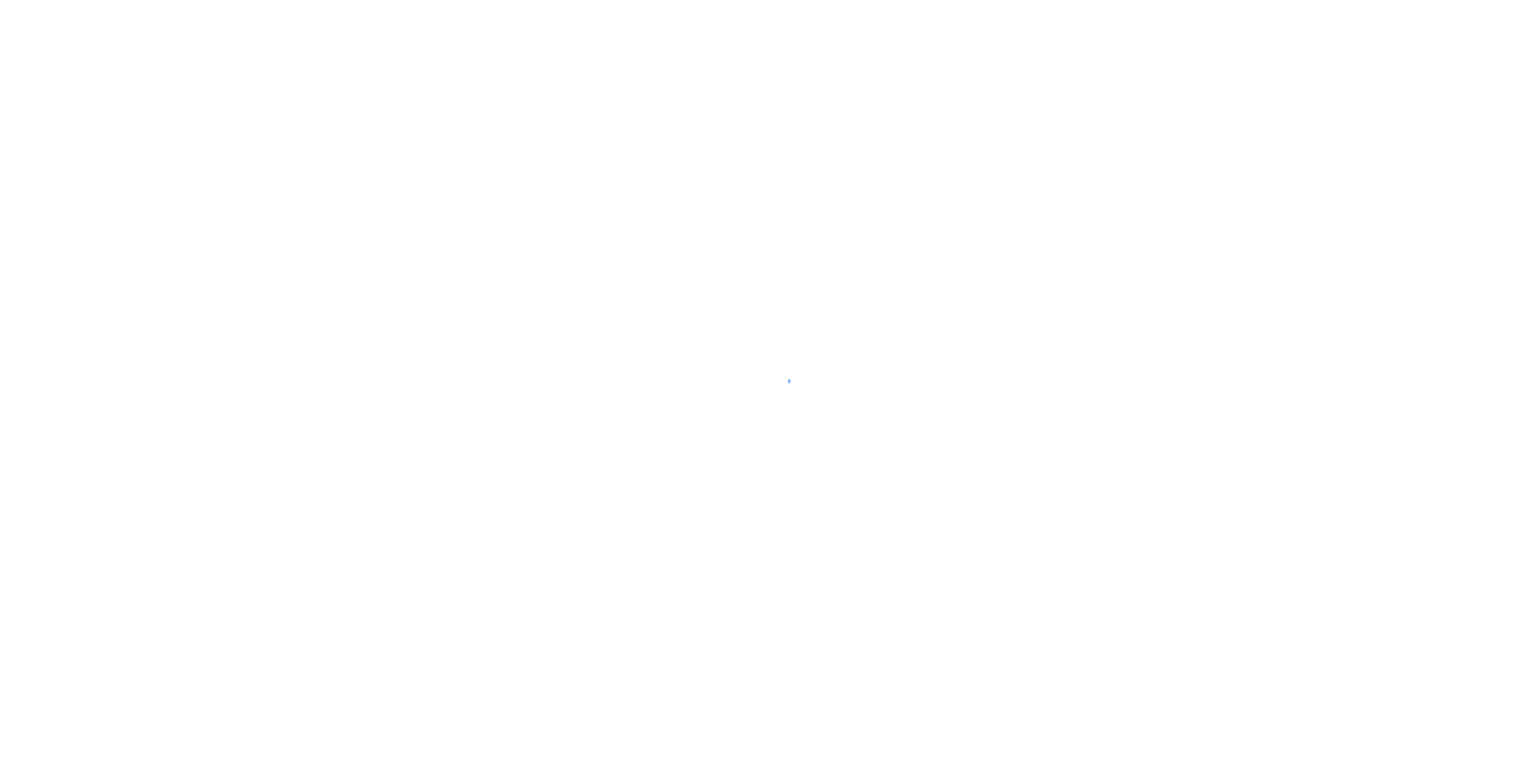 scroll, scrollTop: 0, scrollLeft: 0, axis: both 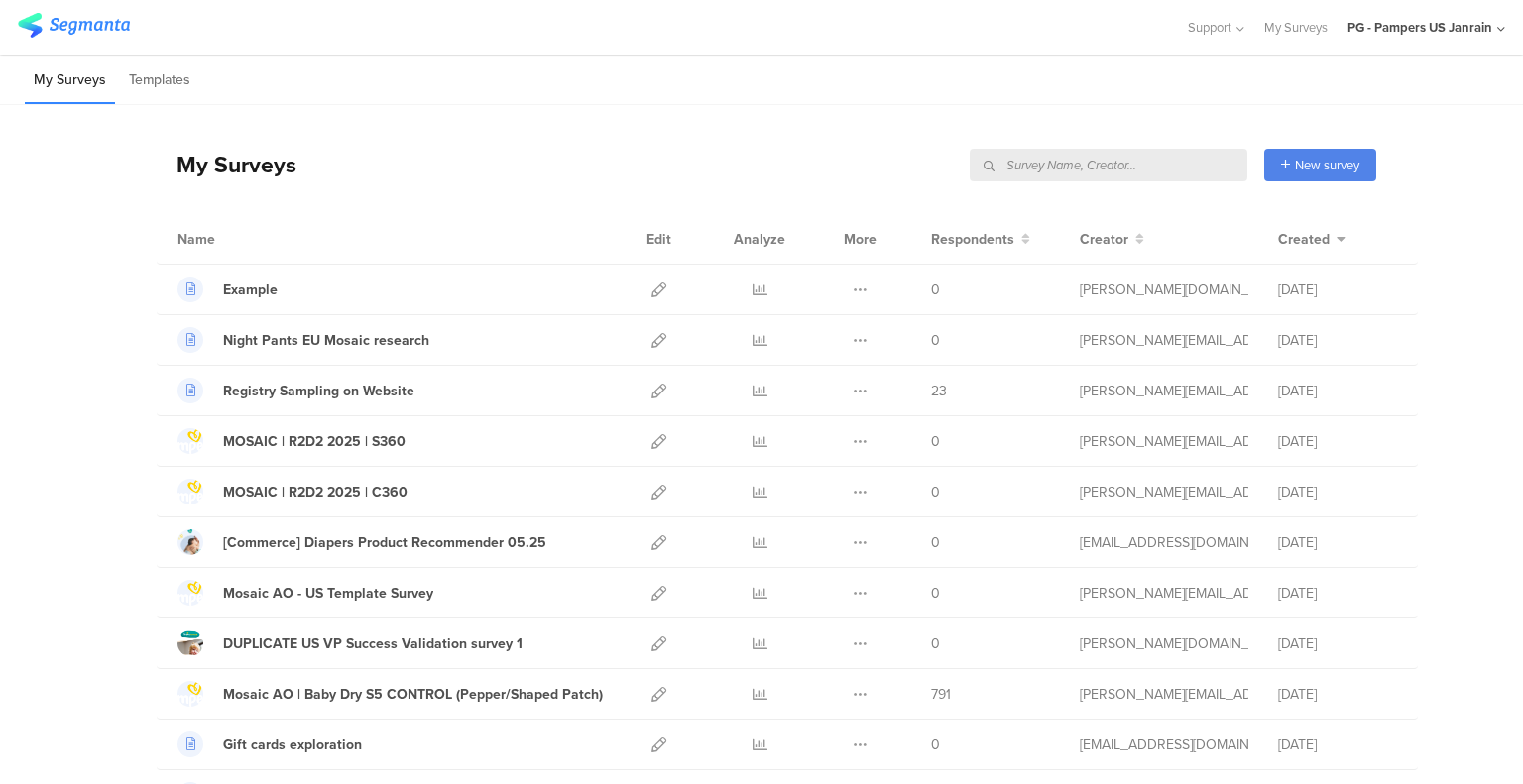 click at bounding box center (1109, 165) 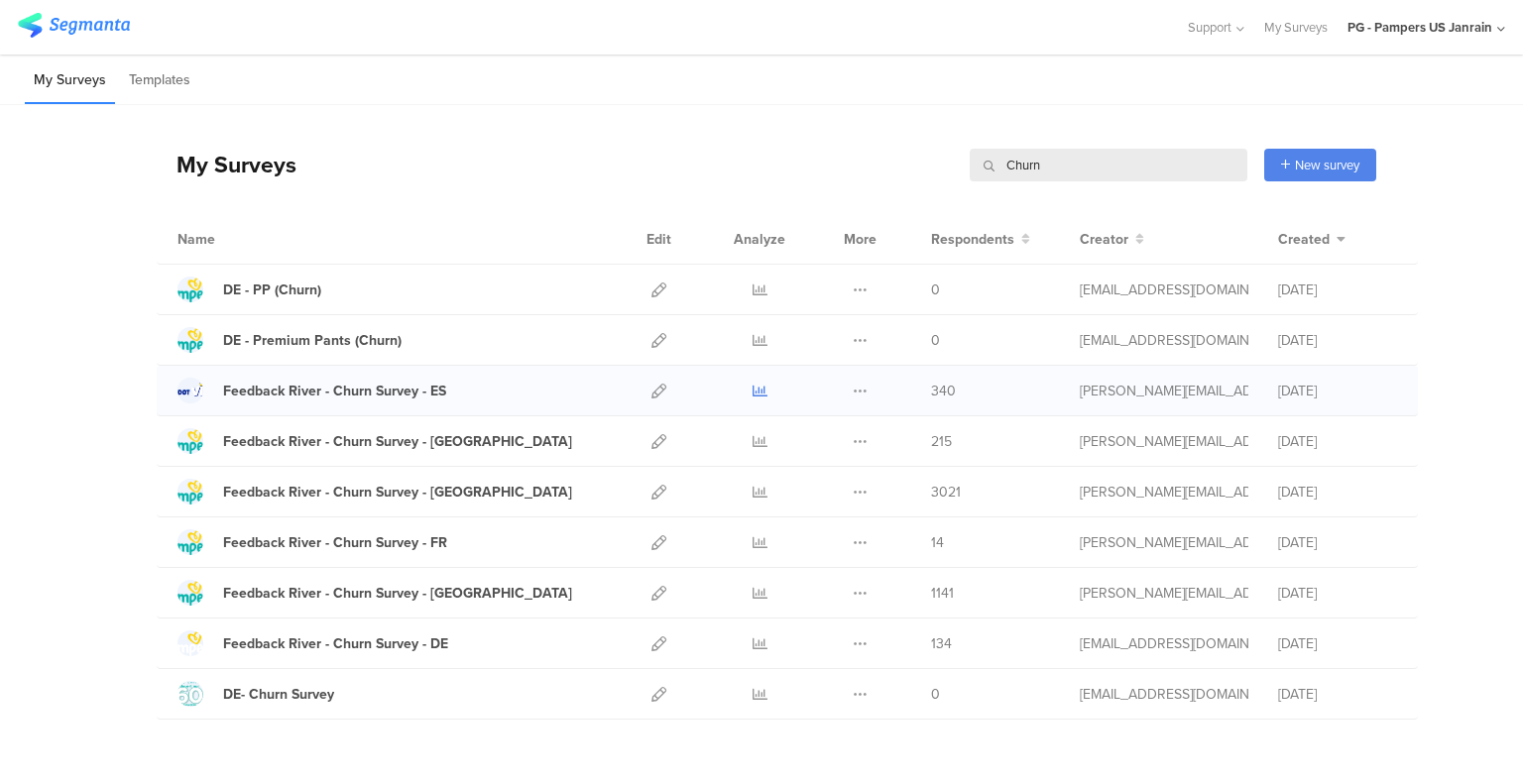 click at bounding box center (760, 391) 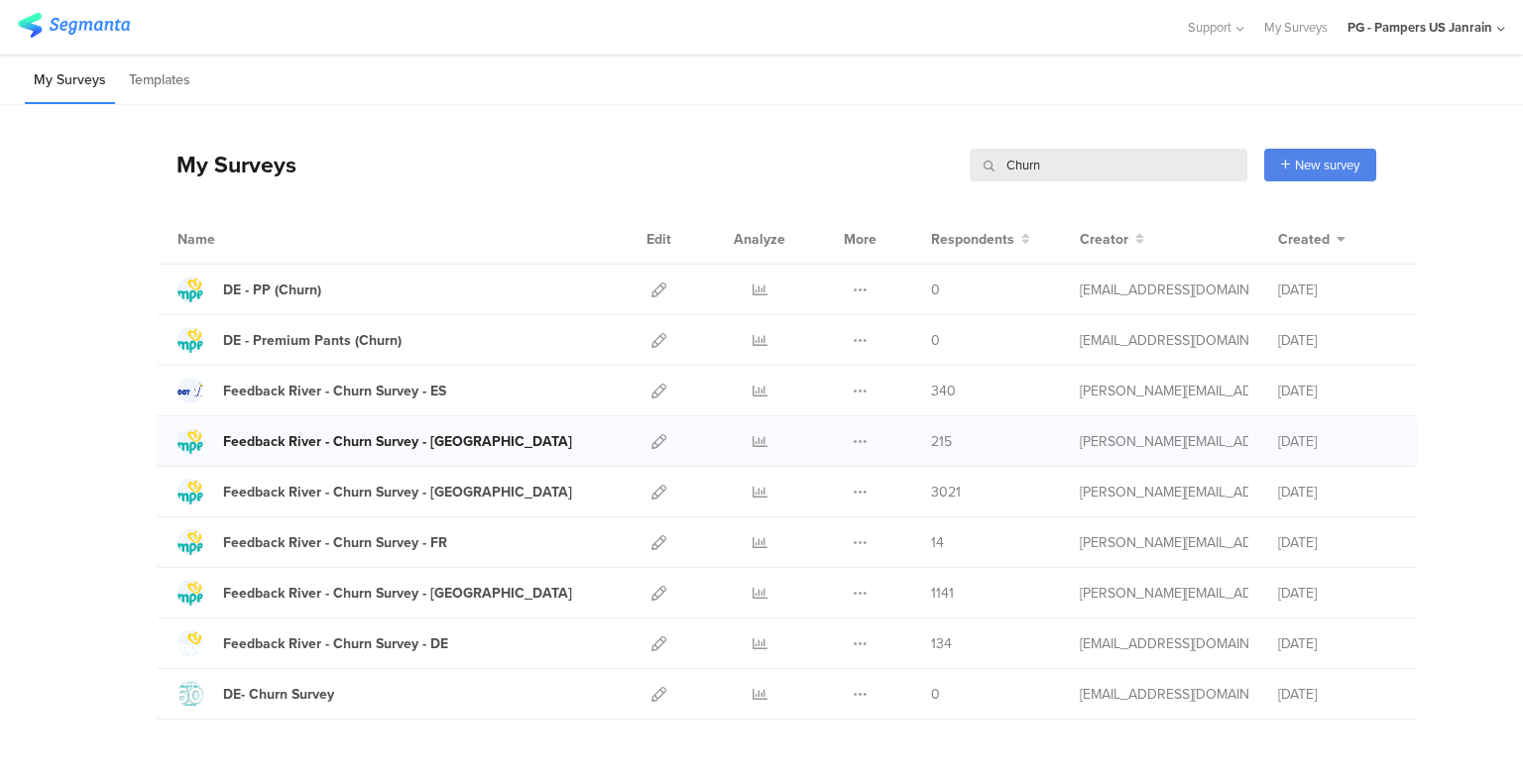 click on "Feedback River - Churn Survey - US" at bounding box center (398, 441) 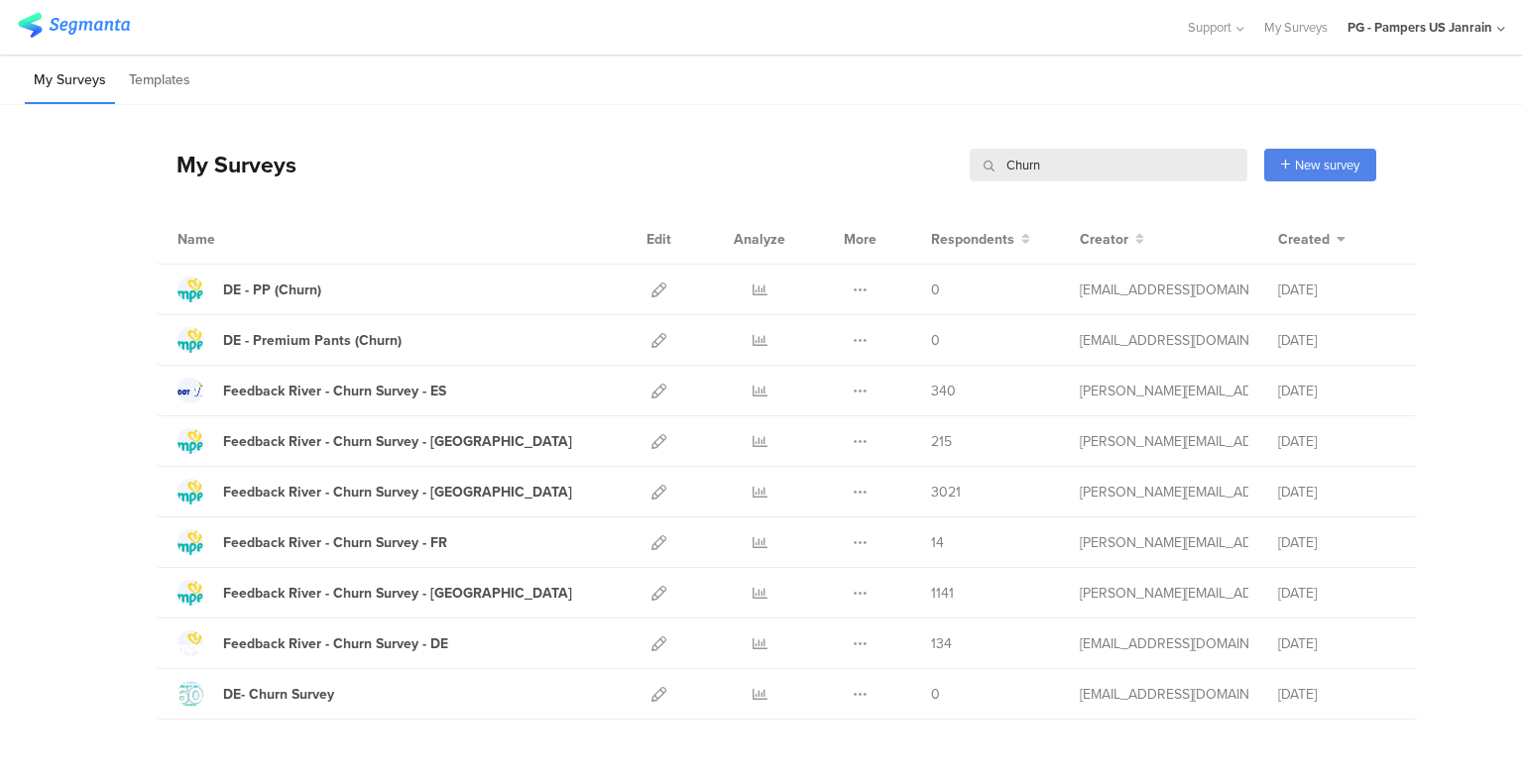 drag, startPoint x: 1071, startPoint y: 165, endPoint x: 940, endPoint y: 126, distance: 136.68211 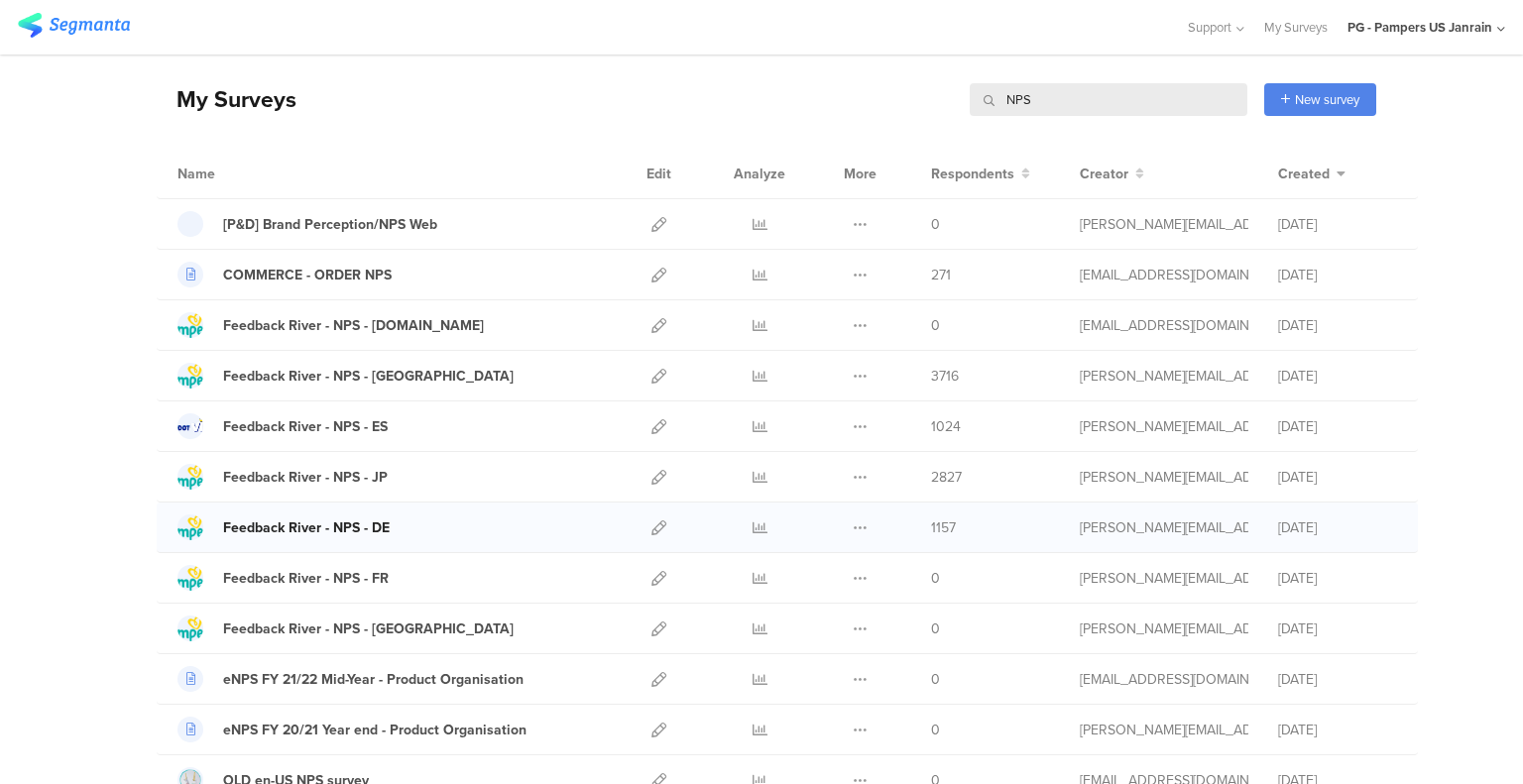 scroll, scrollTop: 71, scrollLeft: 0, axis: vertical 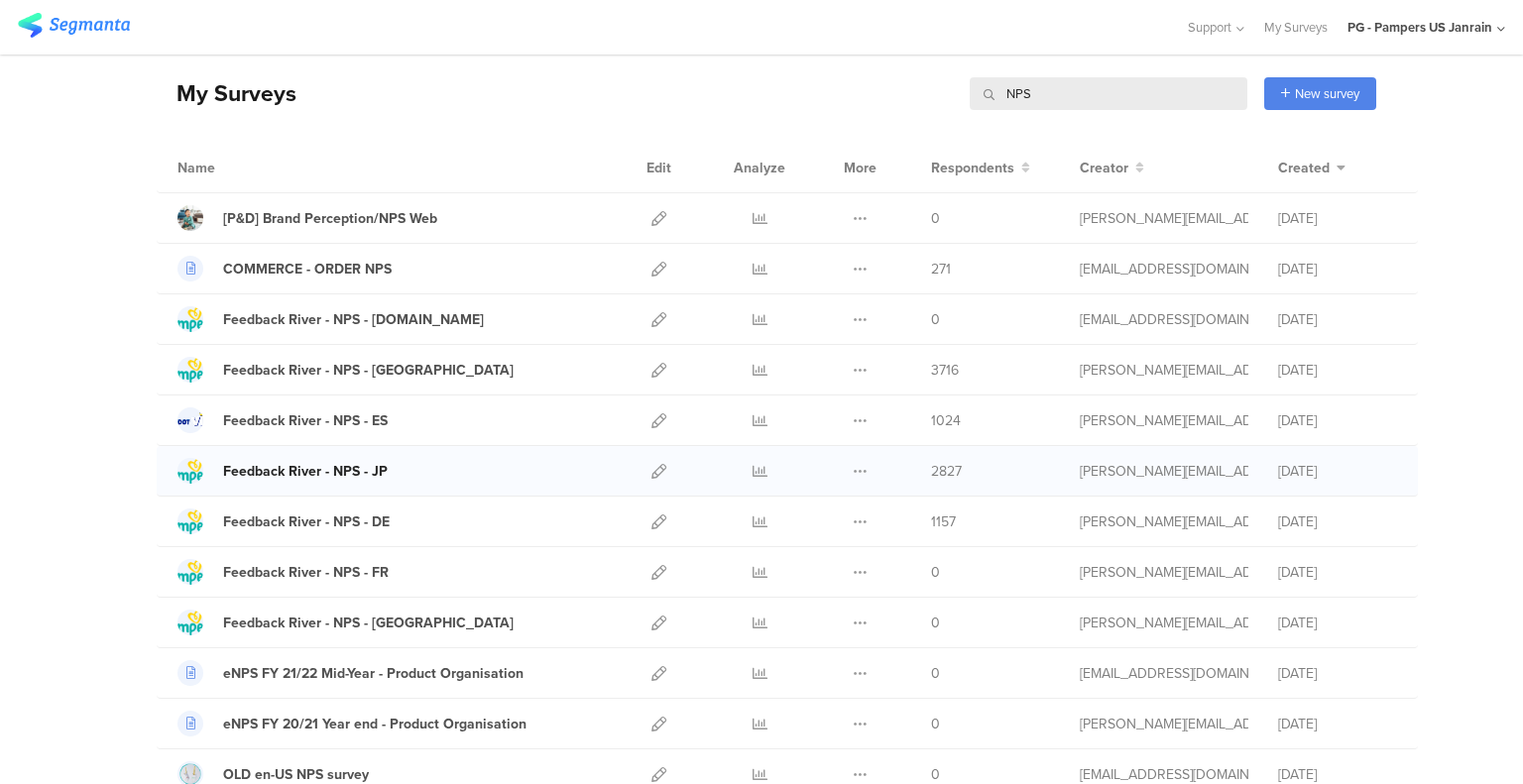 click on "Feedback River - NPS - JP" at bounding box center (305, 471) 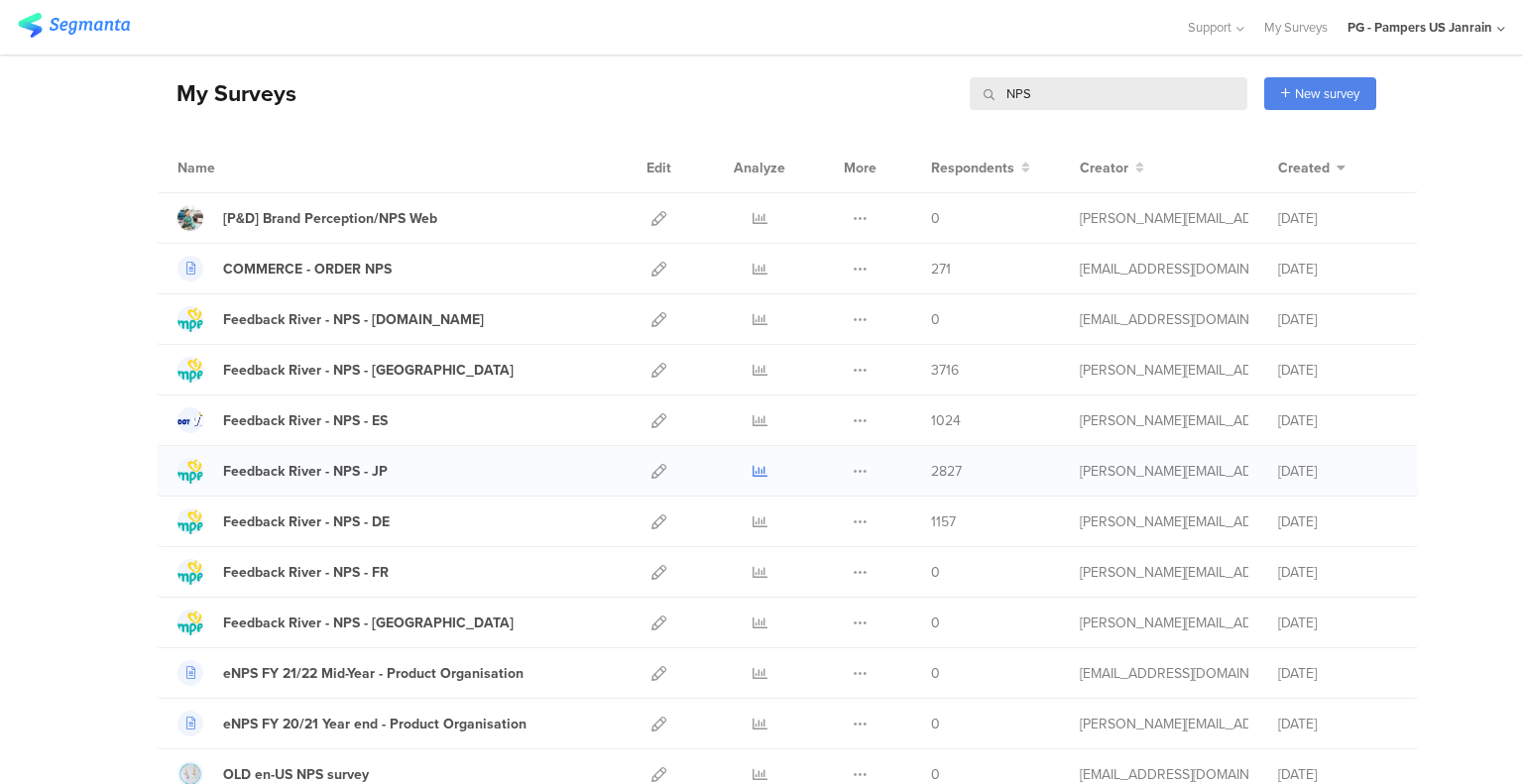 click at bounding box center [760, 471] 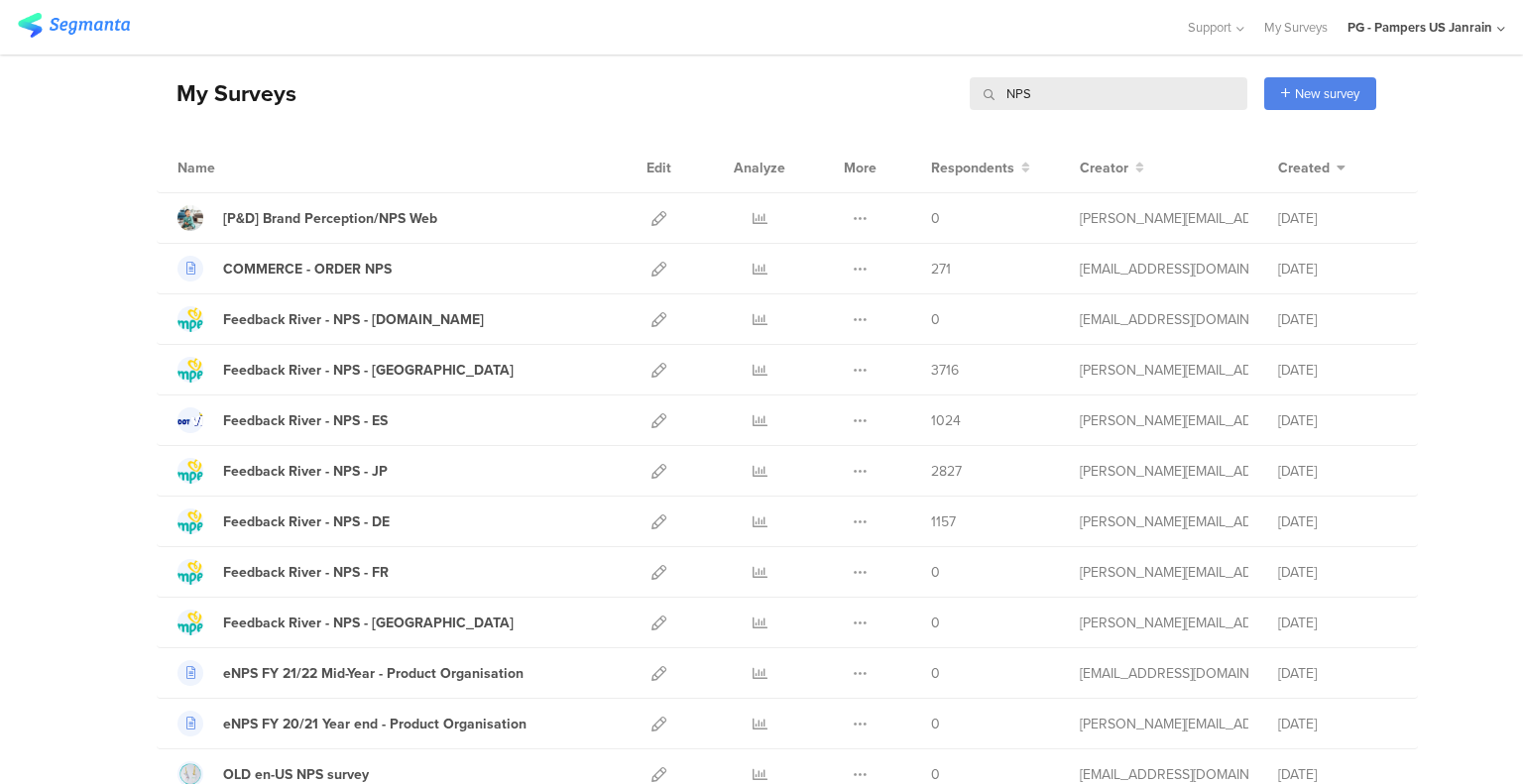 drag, startPoint x: 1040, startPoint y: 97, endPoint x: 956, endPoint y: 94, distance: 84.053554 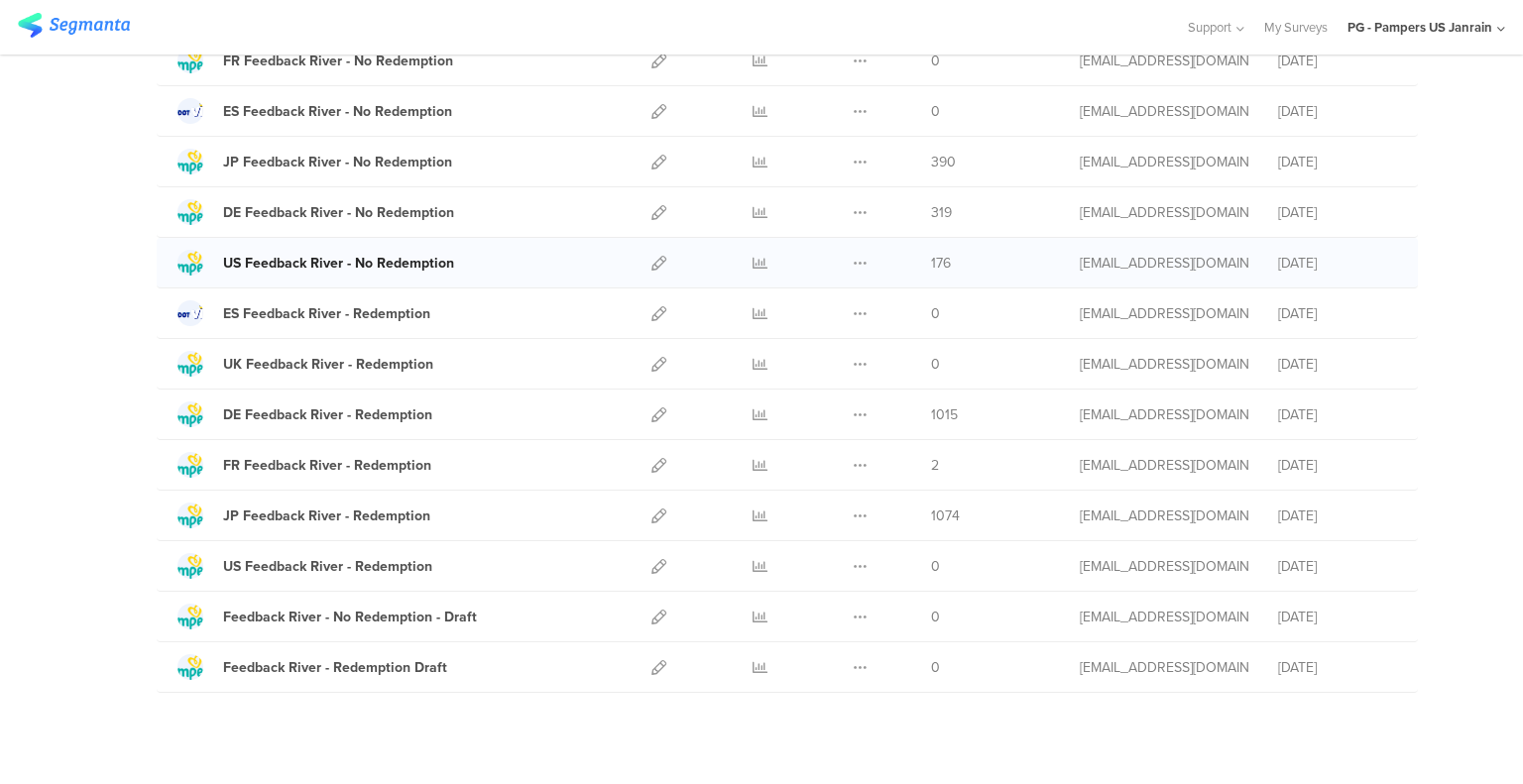 scroll, scrollTop: 444, scrollLeft: 0, axis: vertical 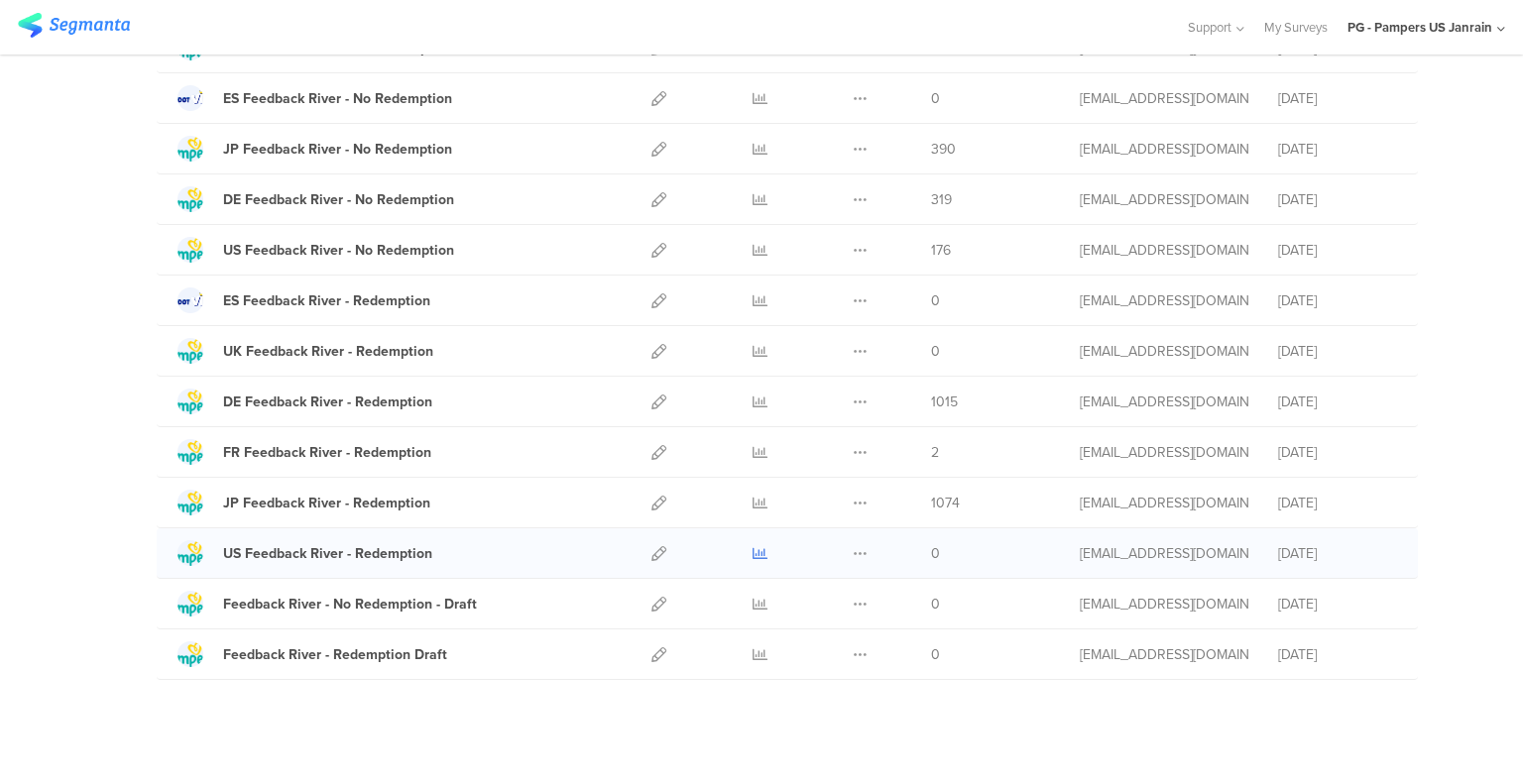 type on "Redemption" 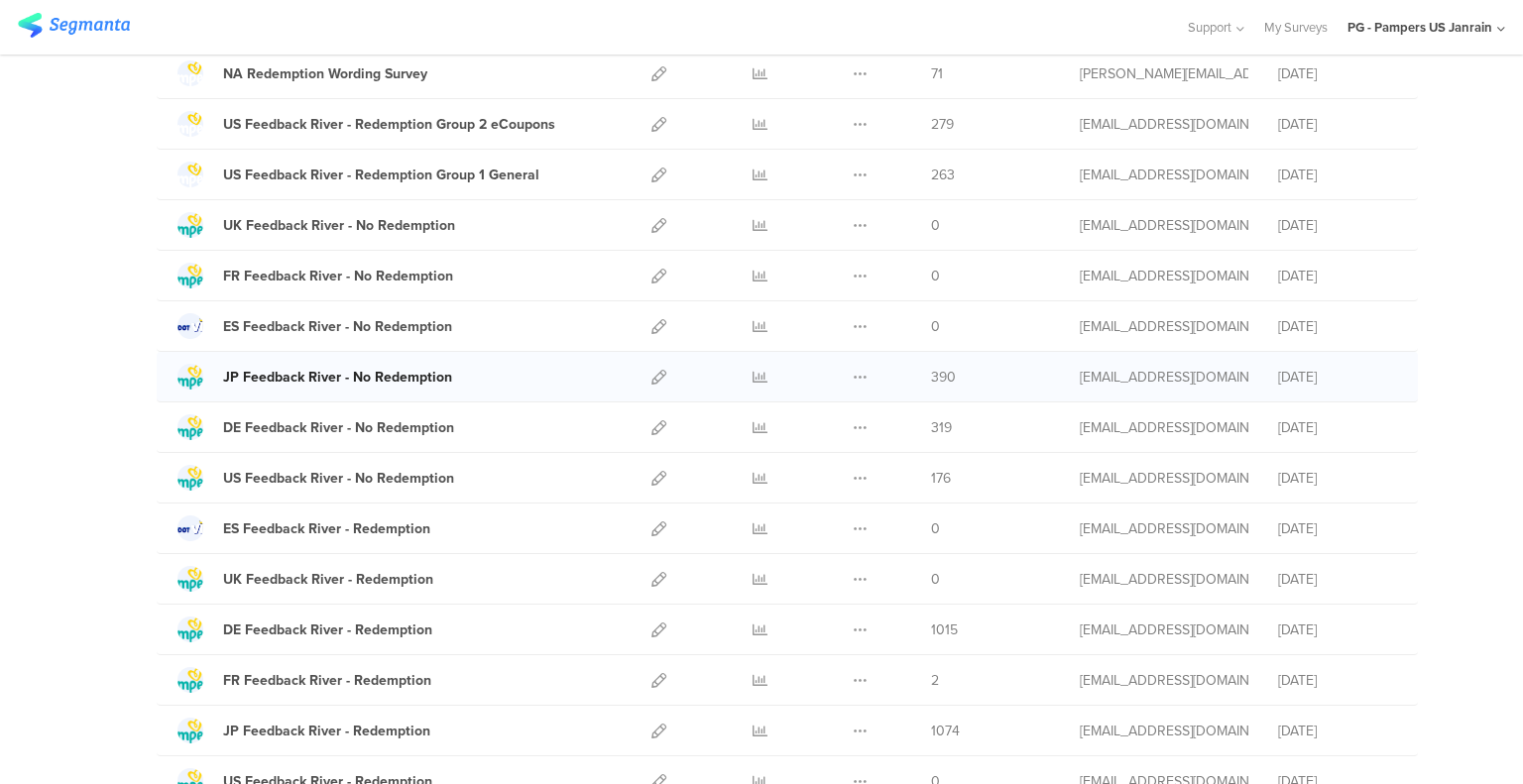 scroll, scrollTop: 208, scrollLeft: 0, axis: vertical 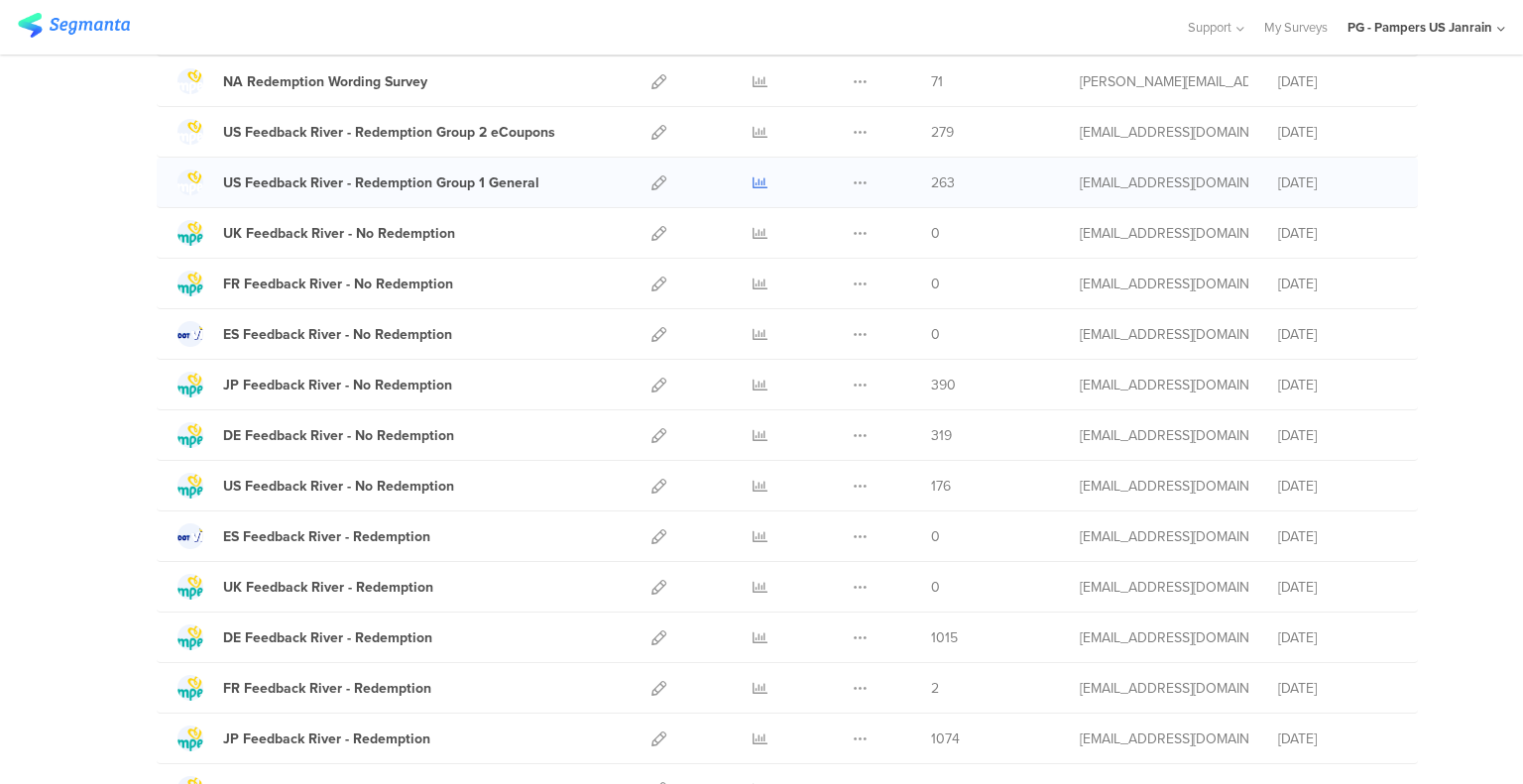 click at bounding box center [760, 182] 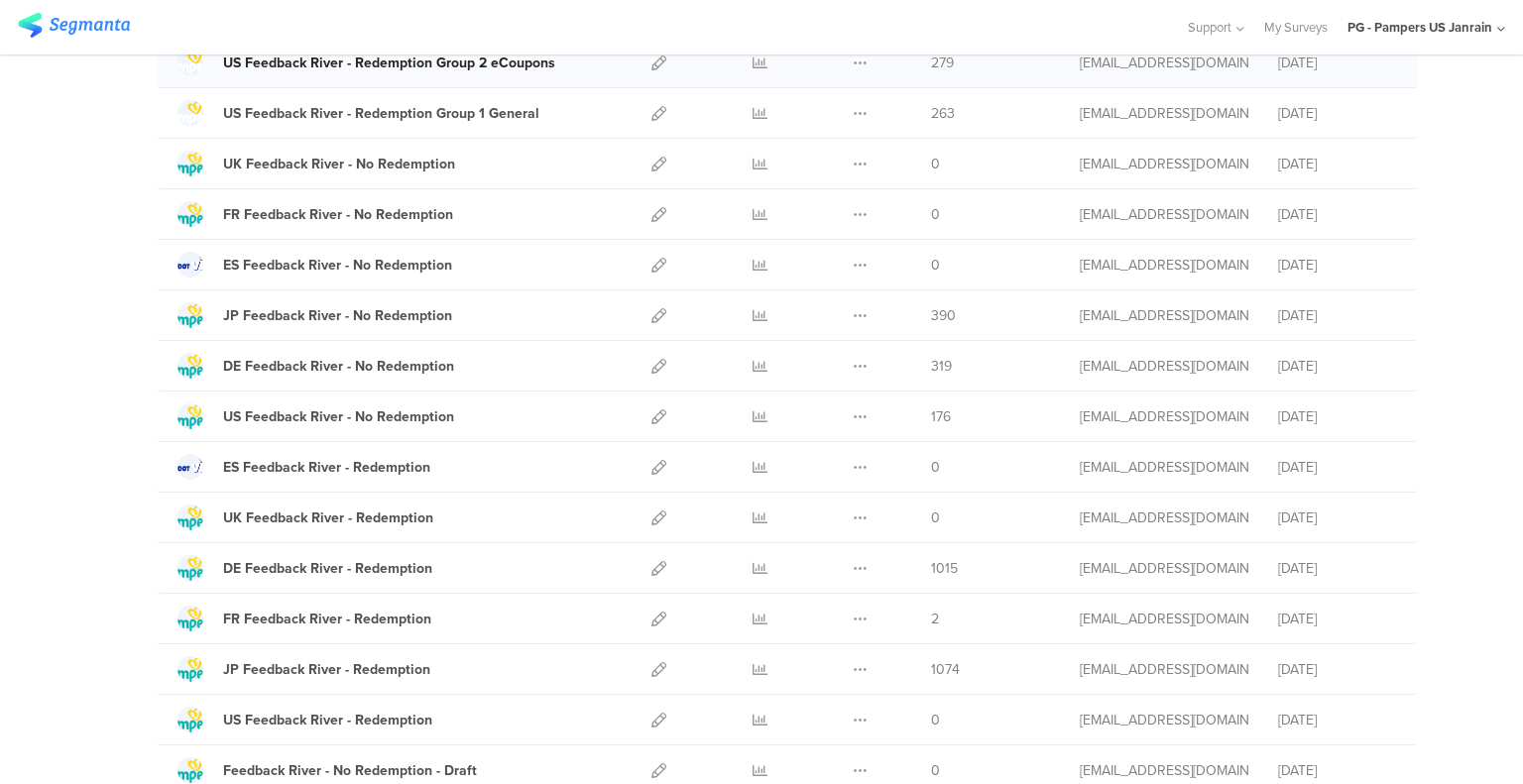 scroll, scrollTop: 278, scrollLeft: 0, axis: vertical 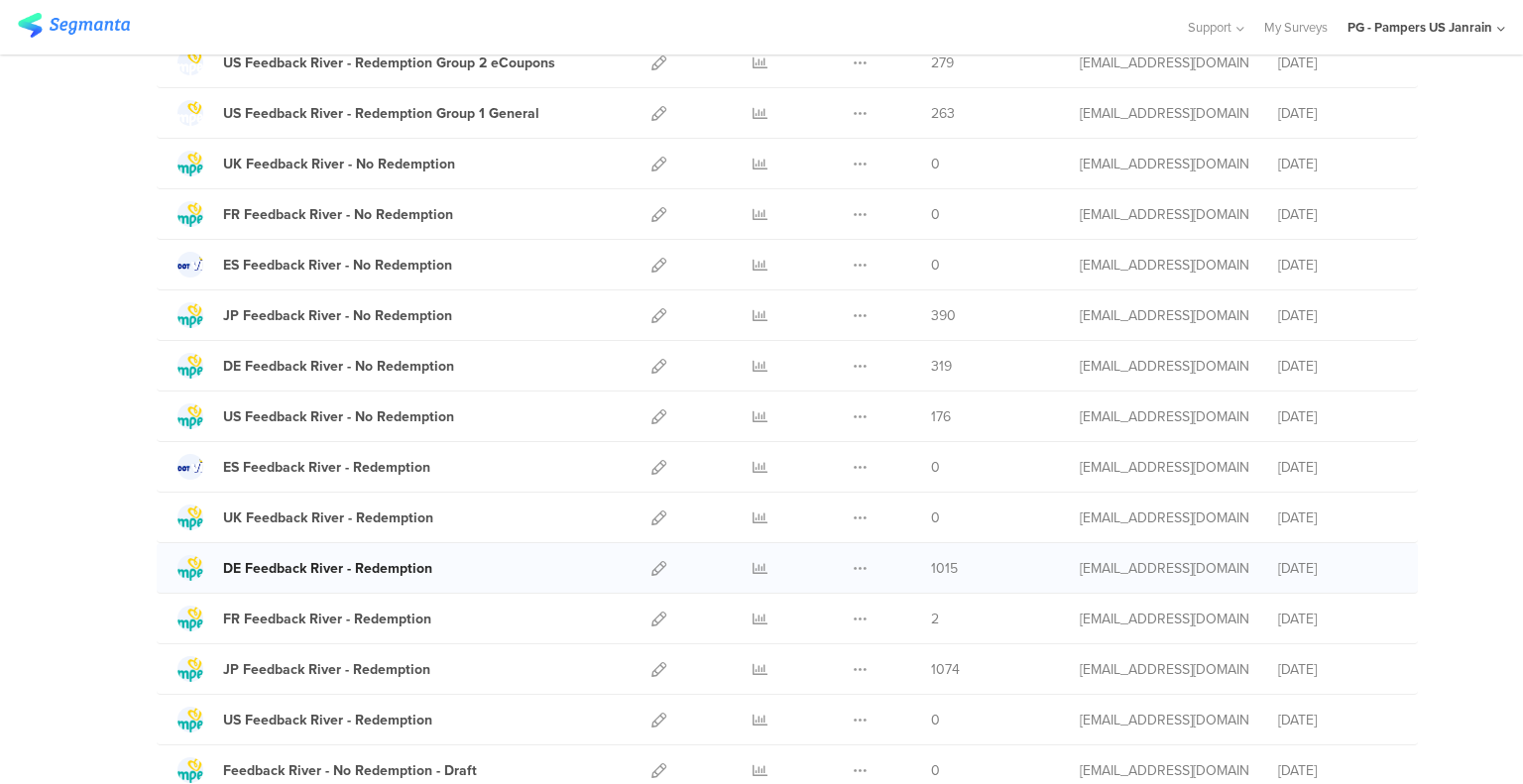 click on "DE Feedback River - Redemption" at bounding box center [327, 568] 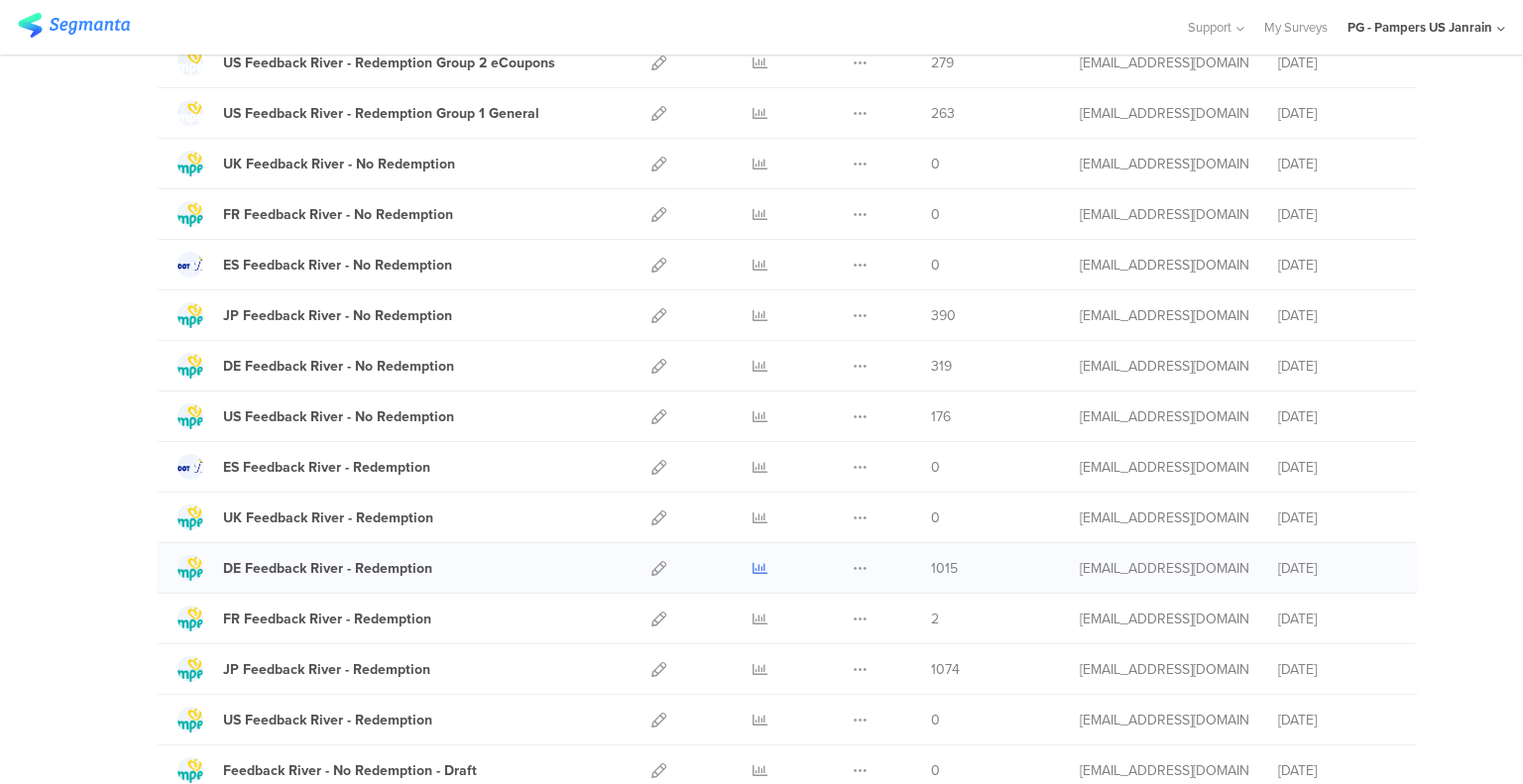 click at bounding box center (760, 568) 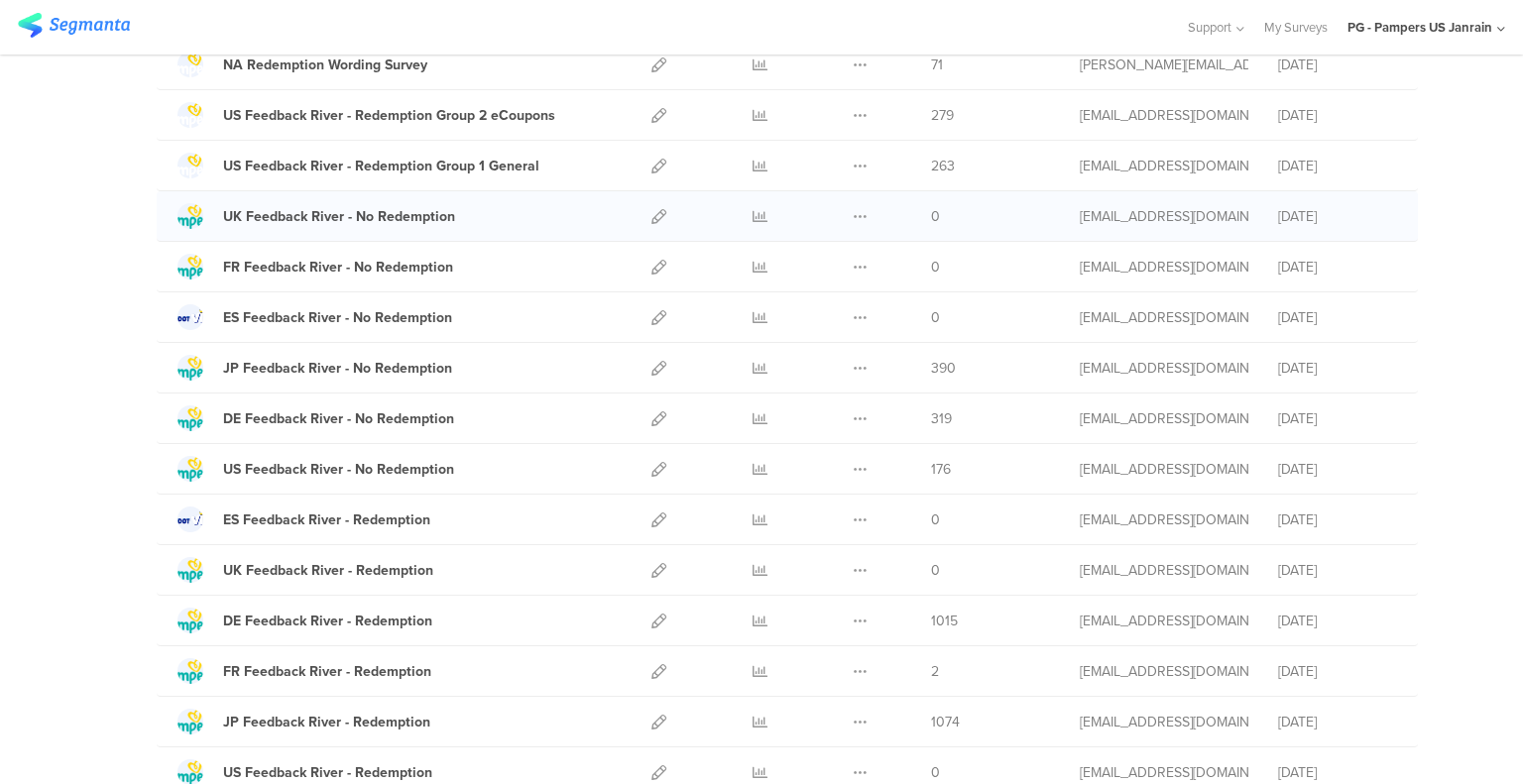 scroll, scrollTop: 224, scrollLeft: 0, axis: vertical 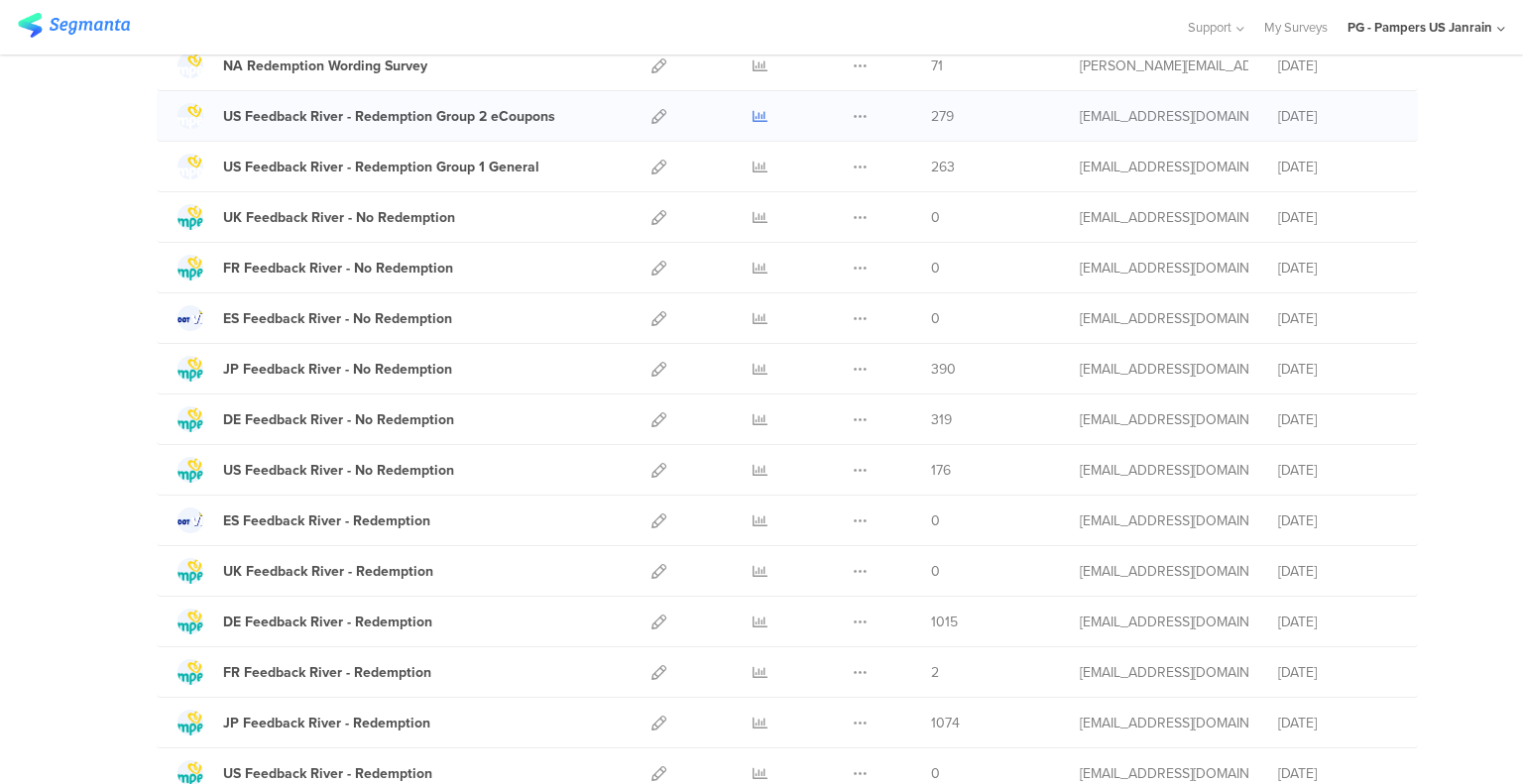 click at bounding box center [760, 116] 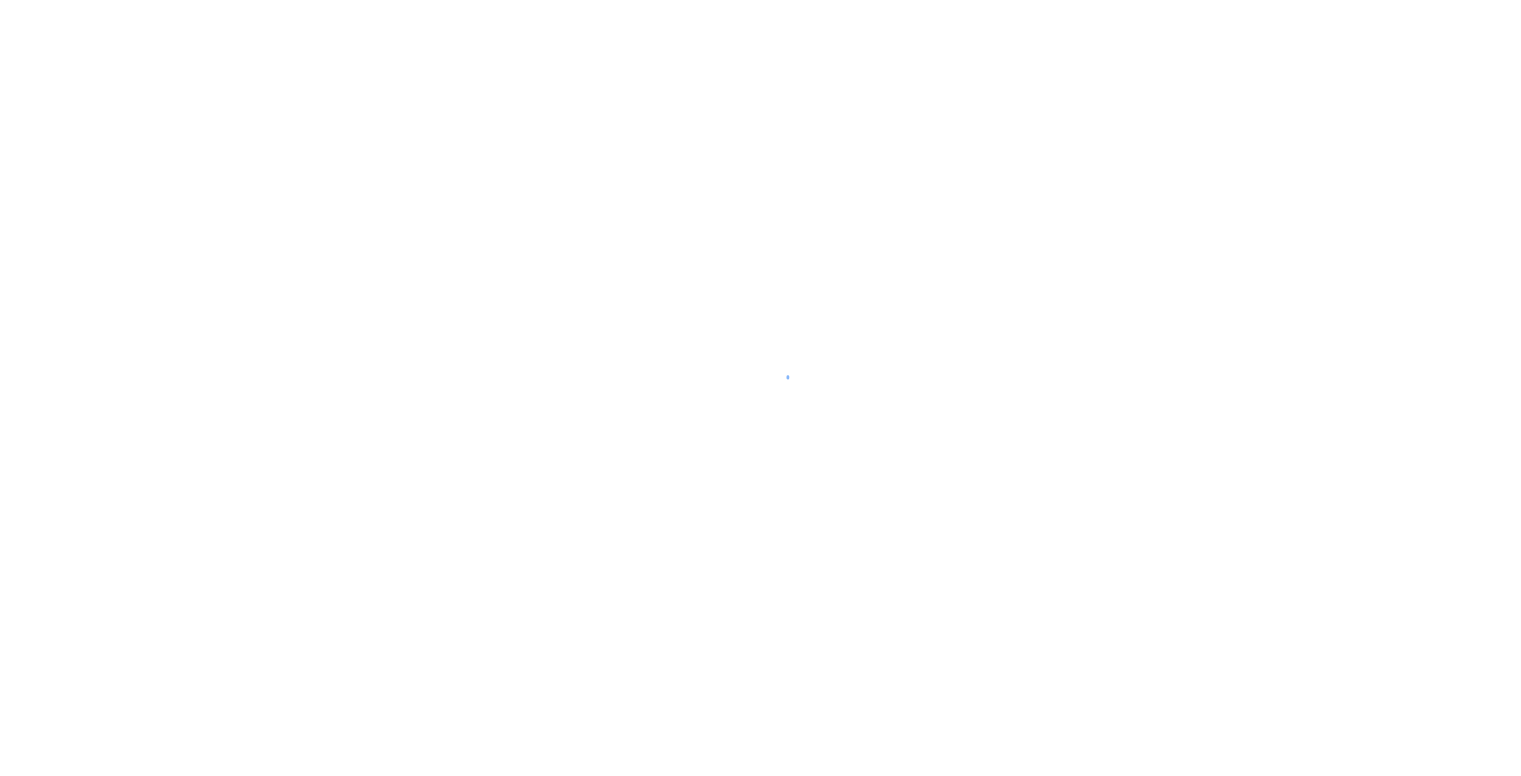 scroll, scrollTop: 0, scrollLeft: 0, axis: both 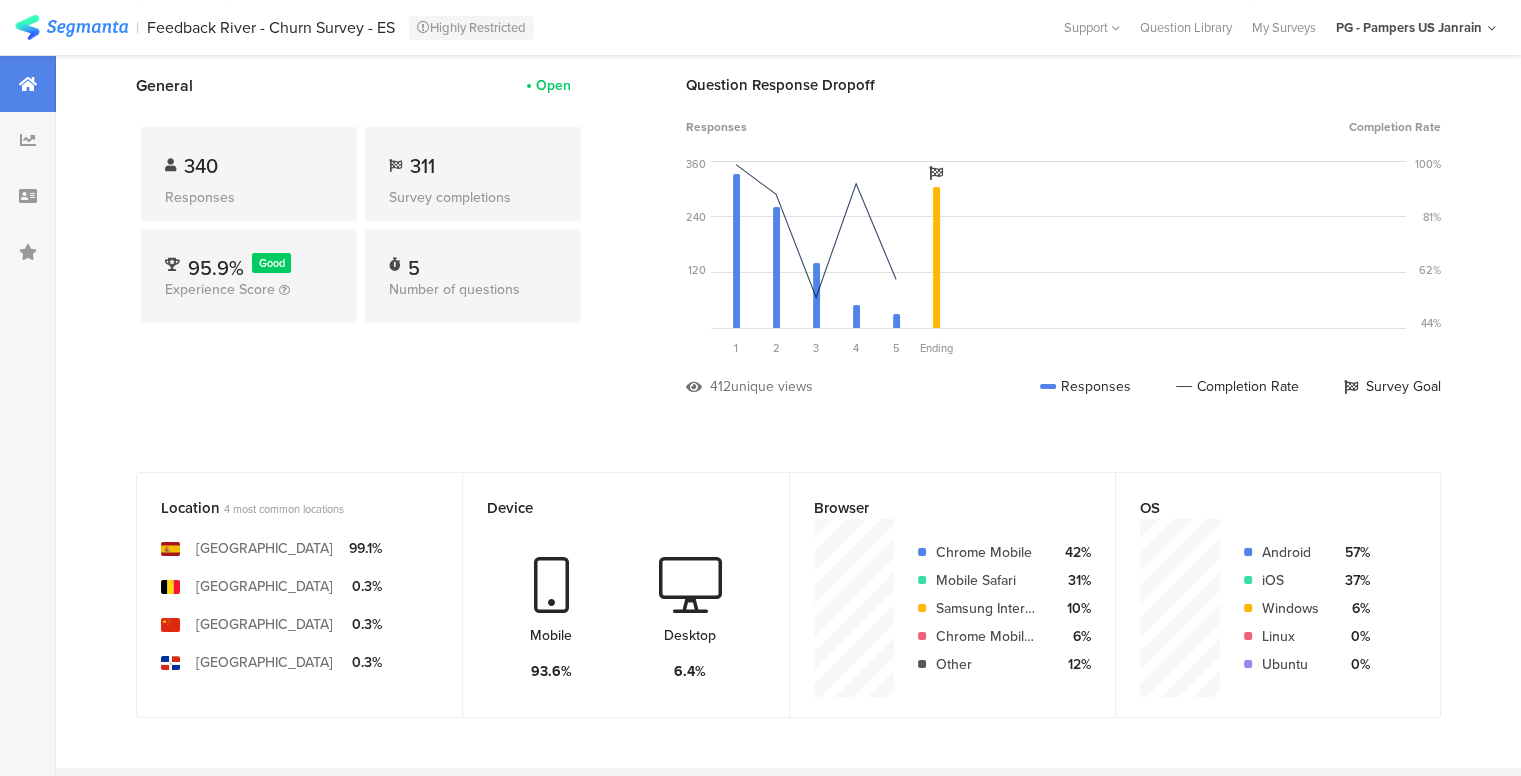 click on "Question Response Dropoff
Responses   Completion Rate
360
240
120
0
Sorry, your browser does not support inline SVG.
1       2       3       4       5
Ending
100%
81%
62%
44%
412
unique views
Responses
Completion Rate
Survey Goal" at bounding box center [1063, 250] 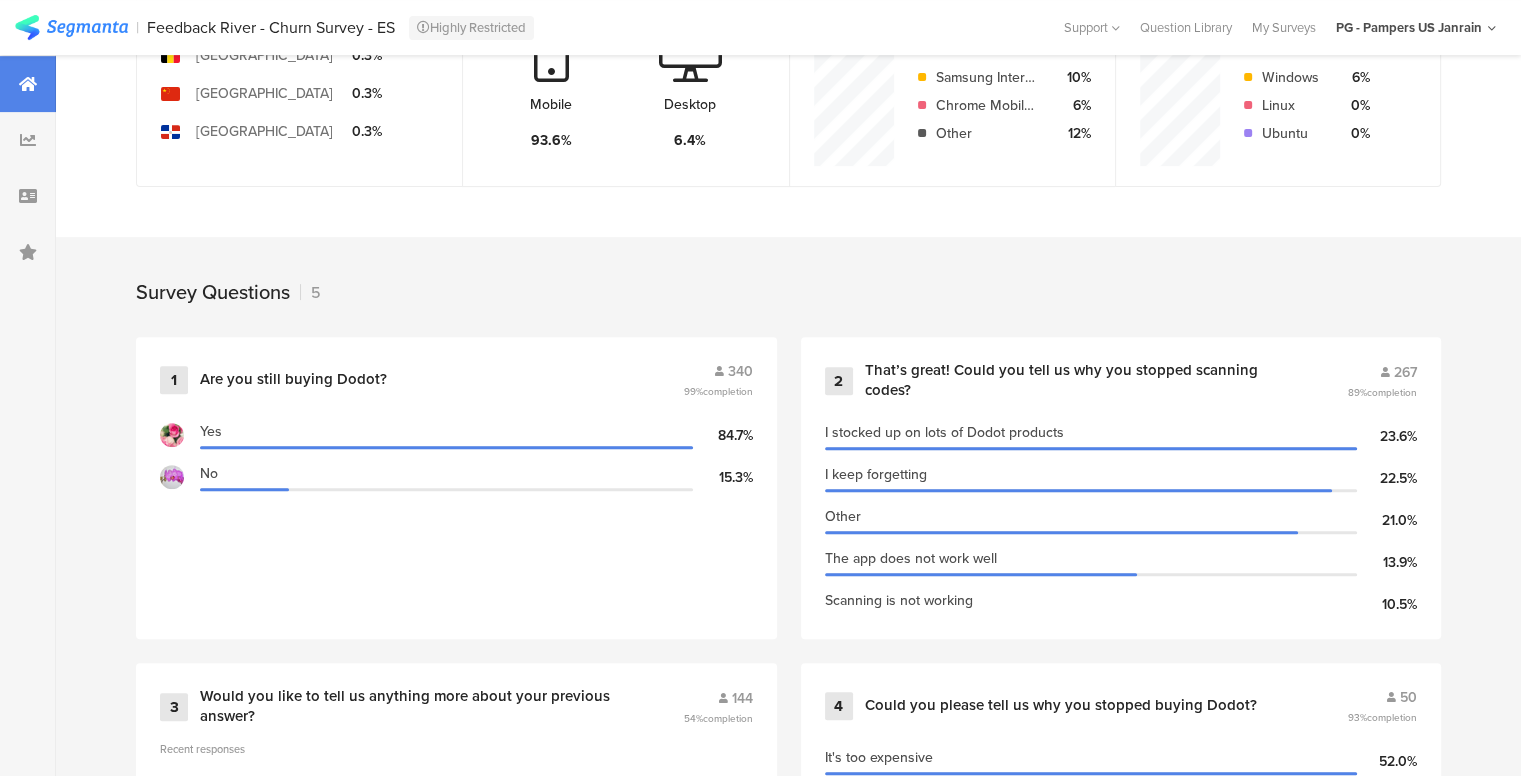scroll, scrollTop: 628, scrollLeft: 12, axis: both 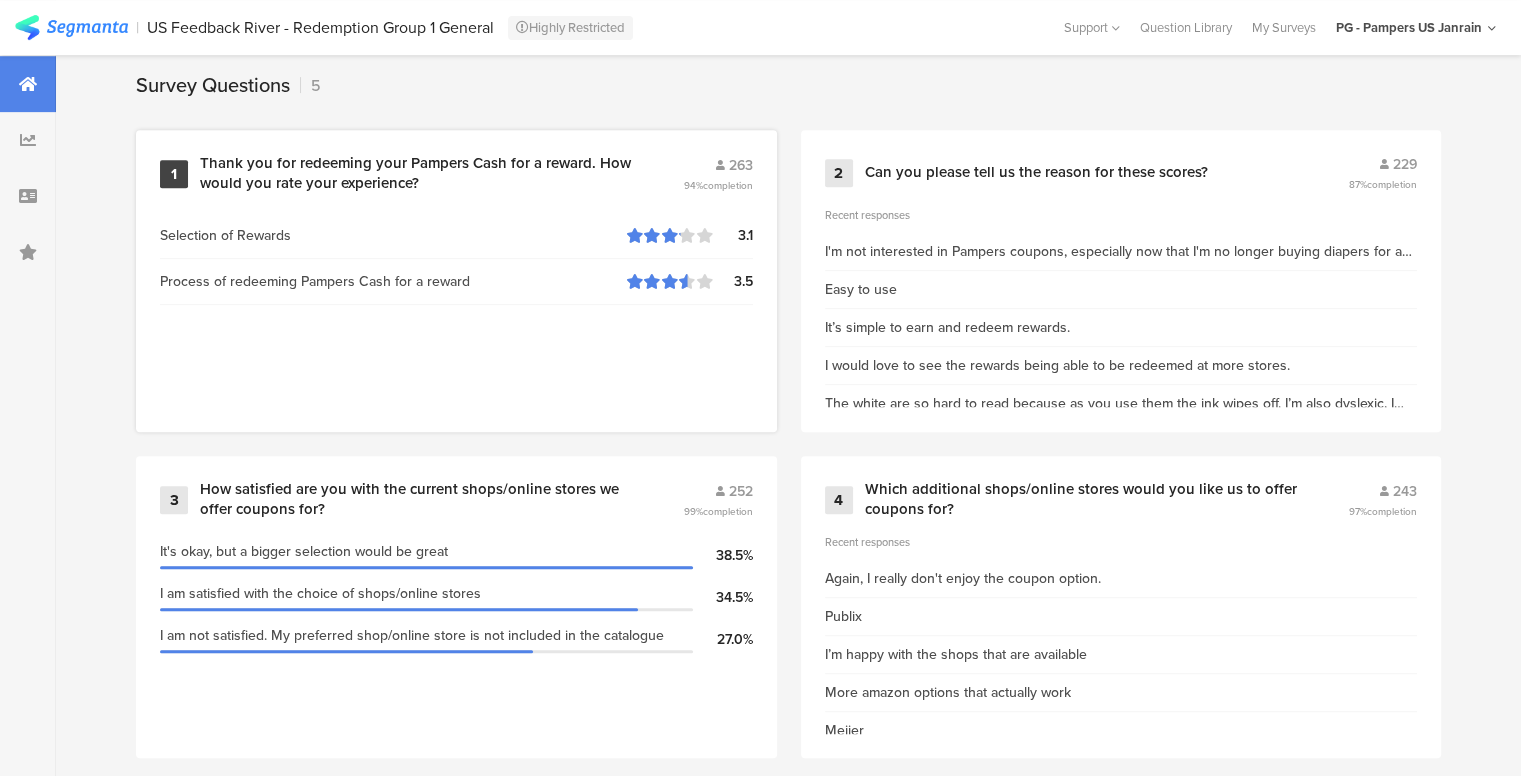 click on "Thank you for redeeming your Pampers Cash for a reward.  How would you rate your experience?" at bounding box center (417, 173) 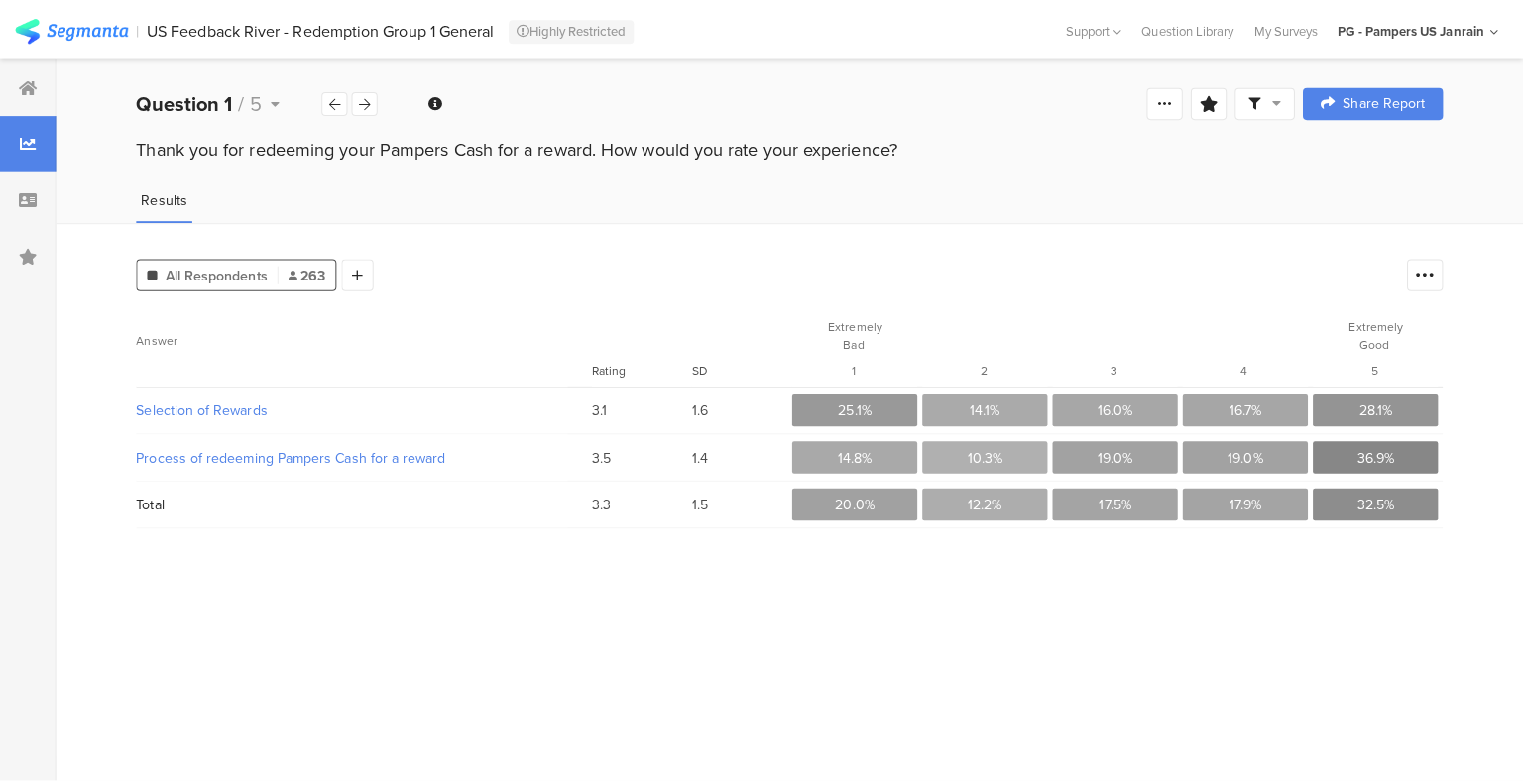 scroll, scrollTop: 0, scrollLeft: 0, axis: both 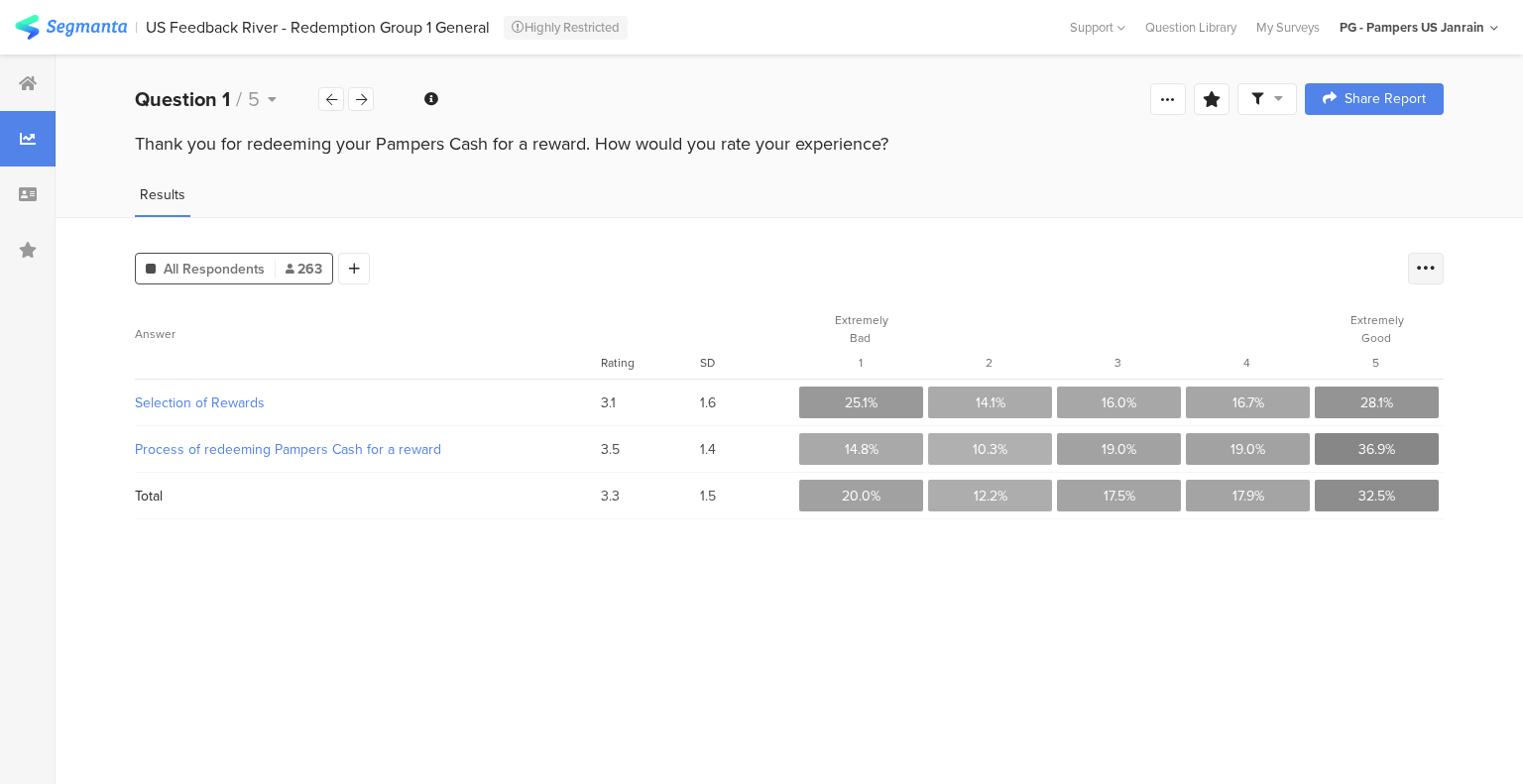 click at bounding box center (1426, 269) 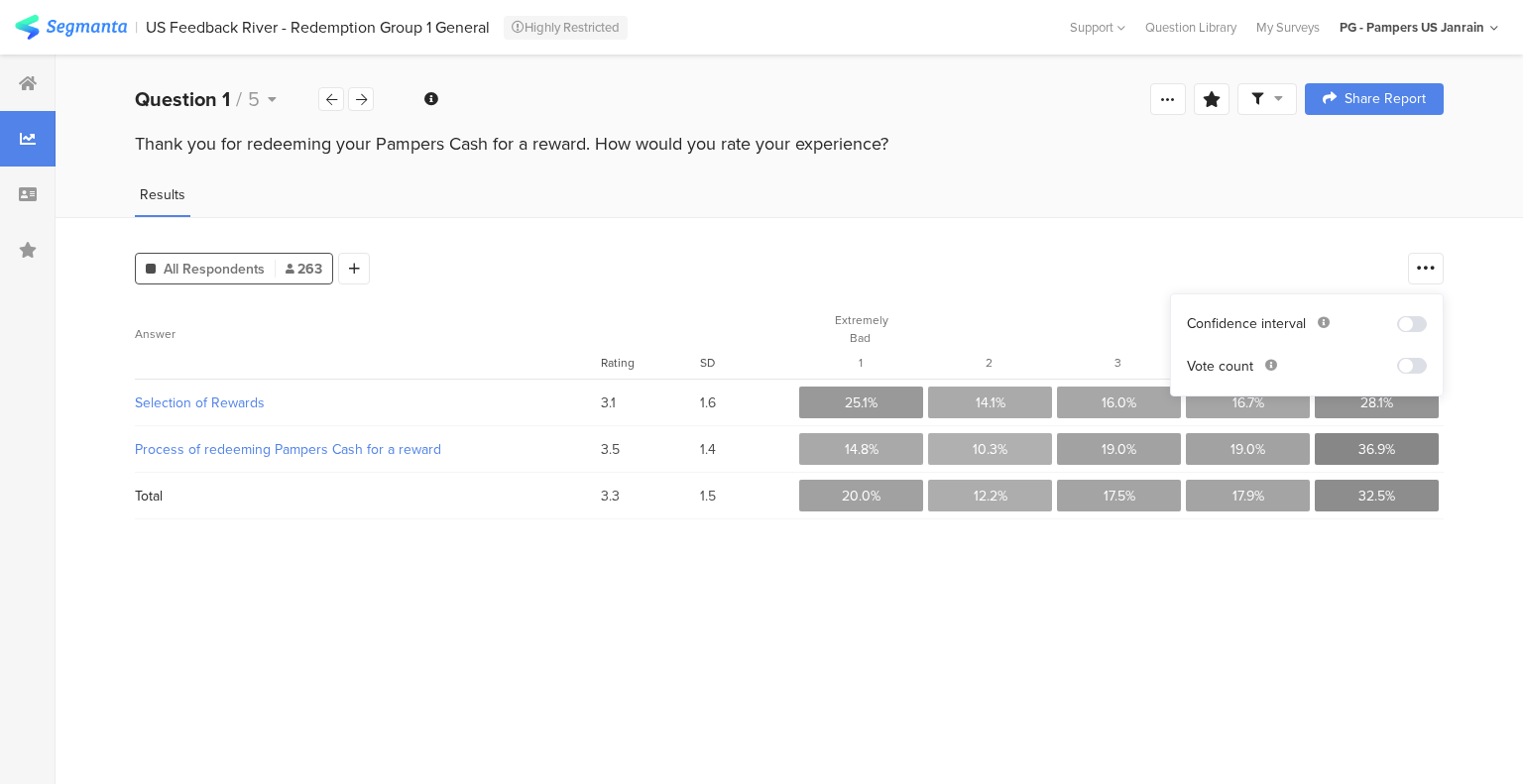 click on "All Respondents       263
Add Segment" at bounding box center [766, 265] 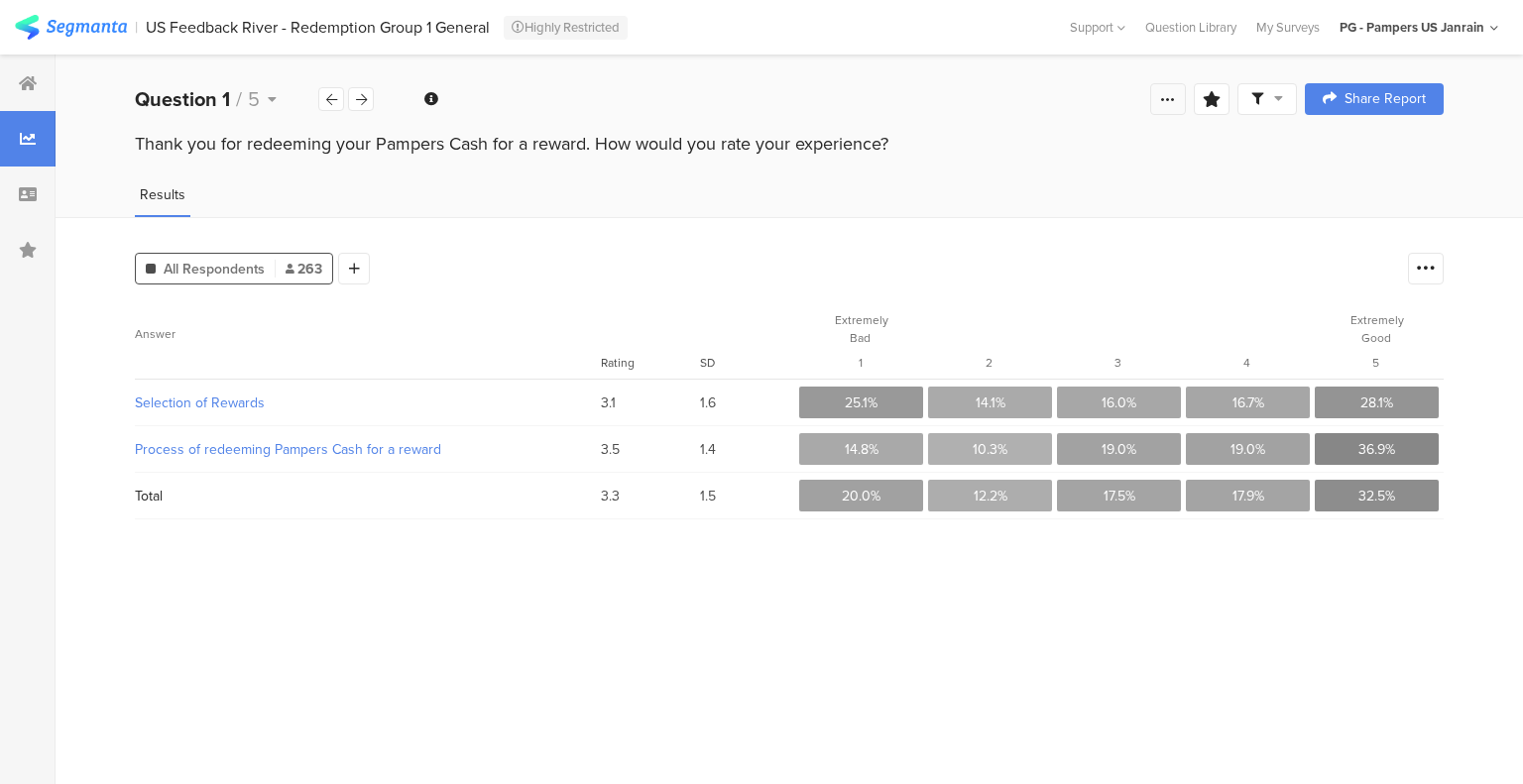 click at bounding box center (1168, 99) 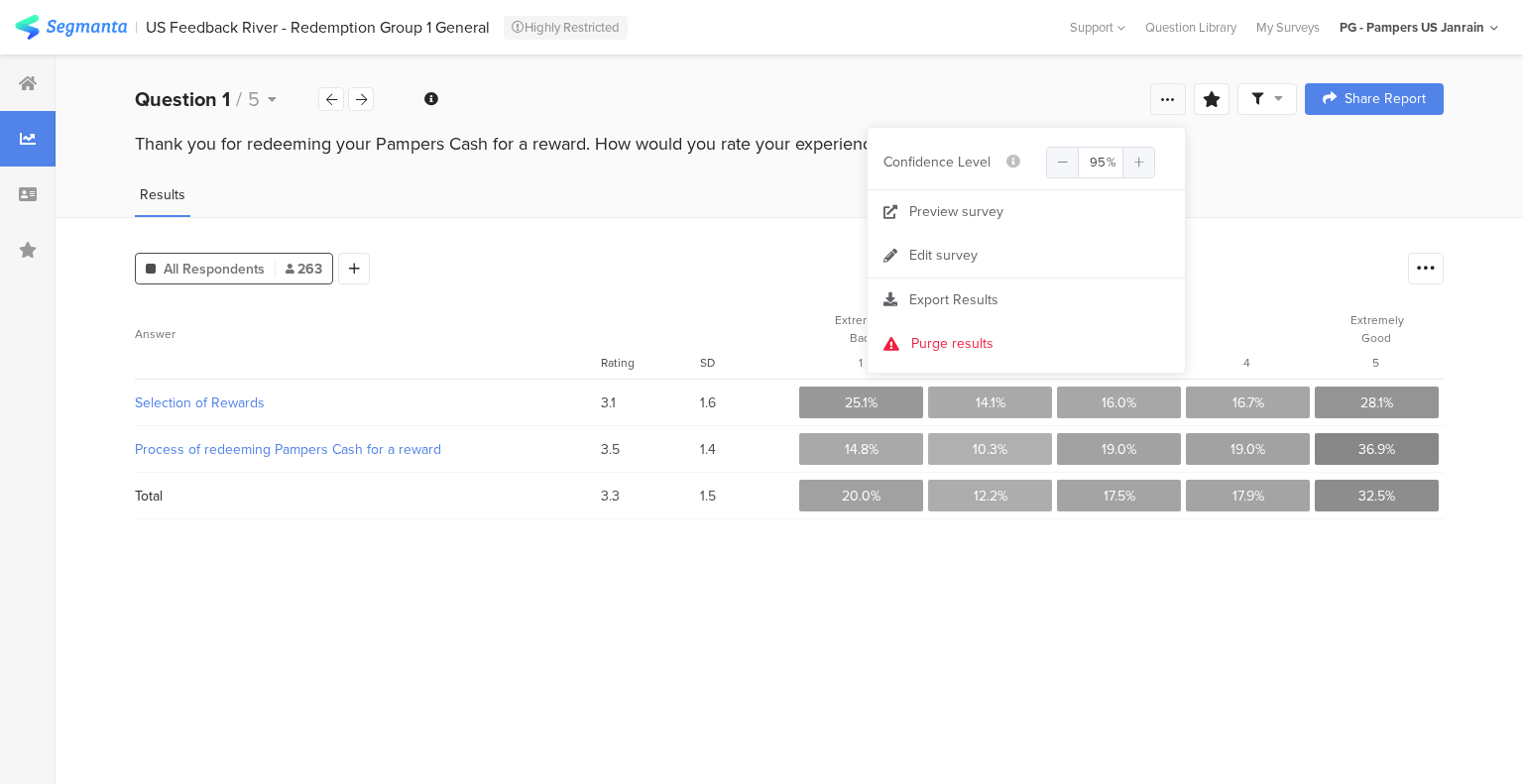 click at bounding box center (1168, 99) 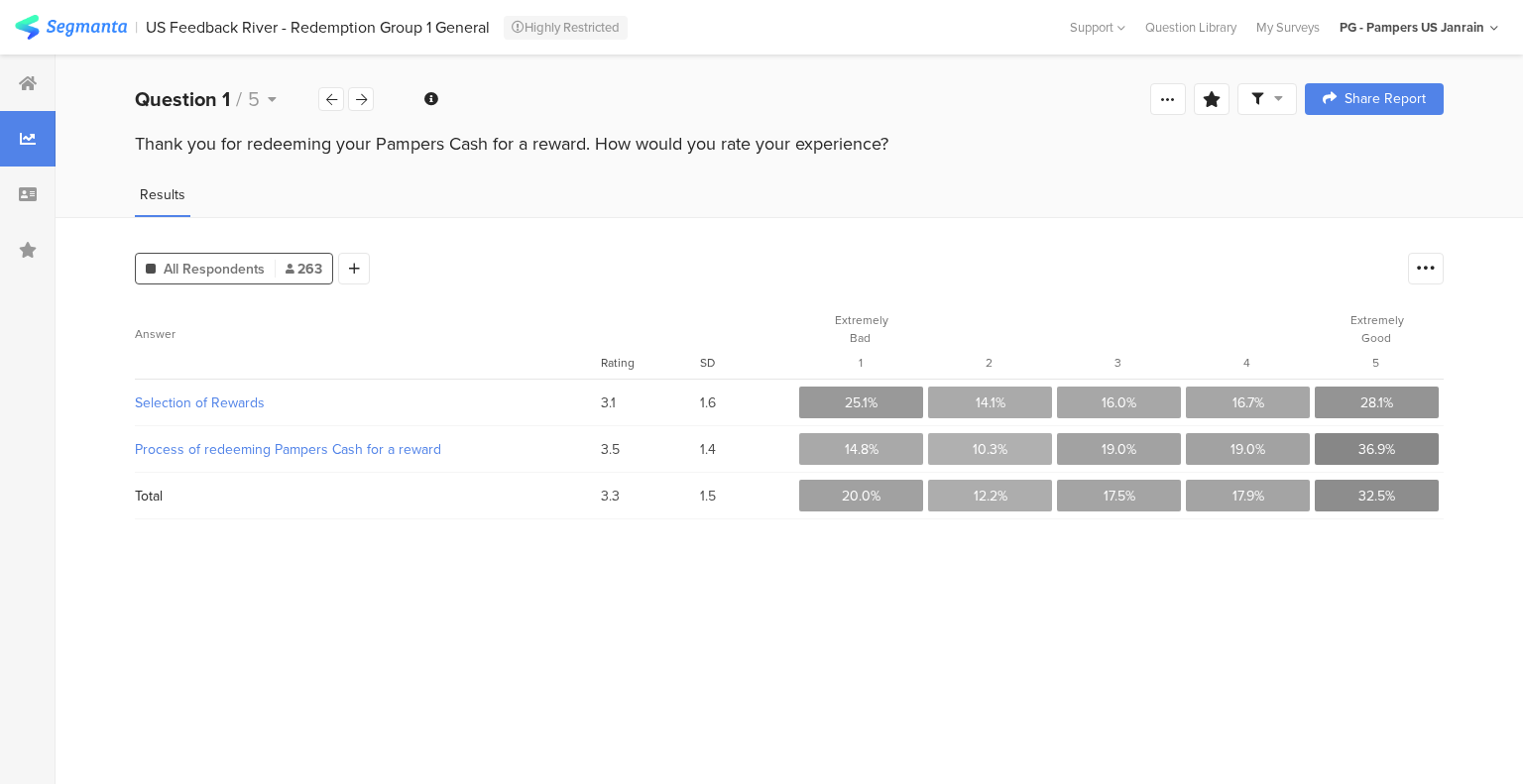 click at bounding box center (1267, 99) 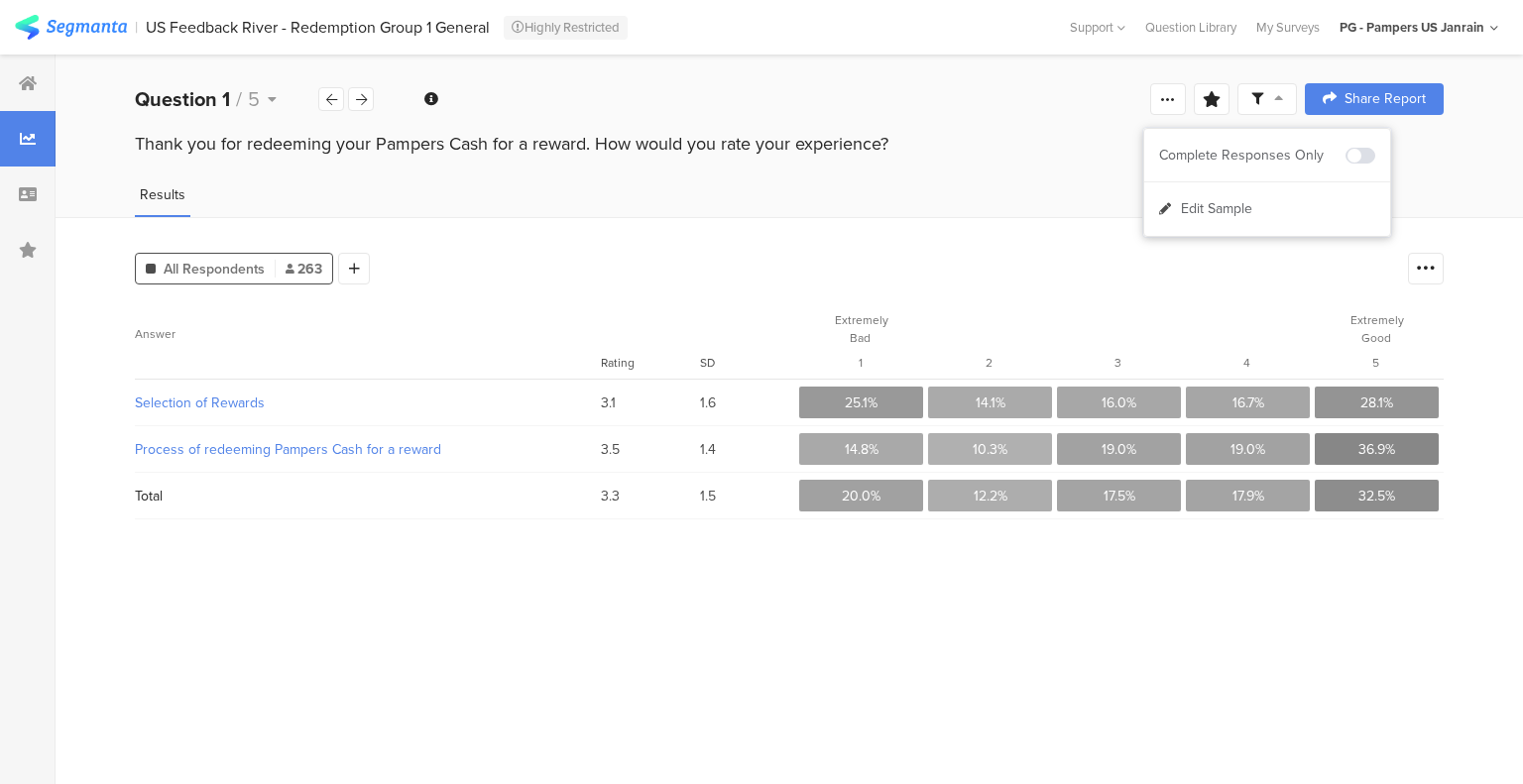 click at bounding box center [1267, 99] 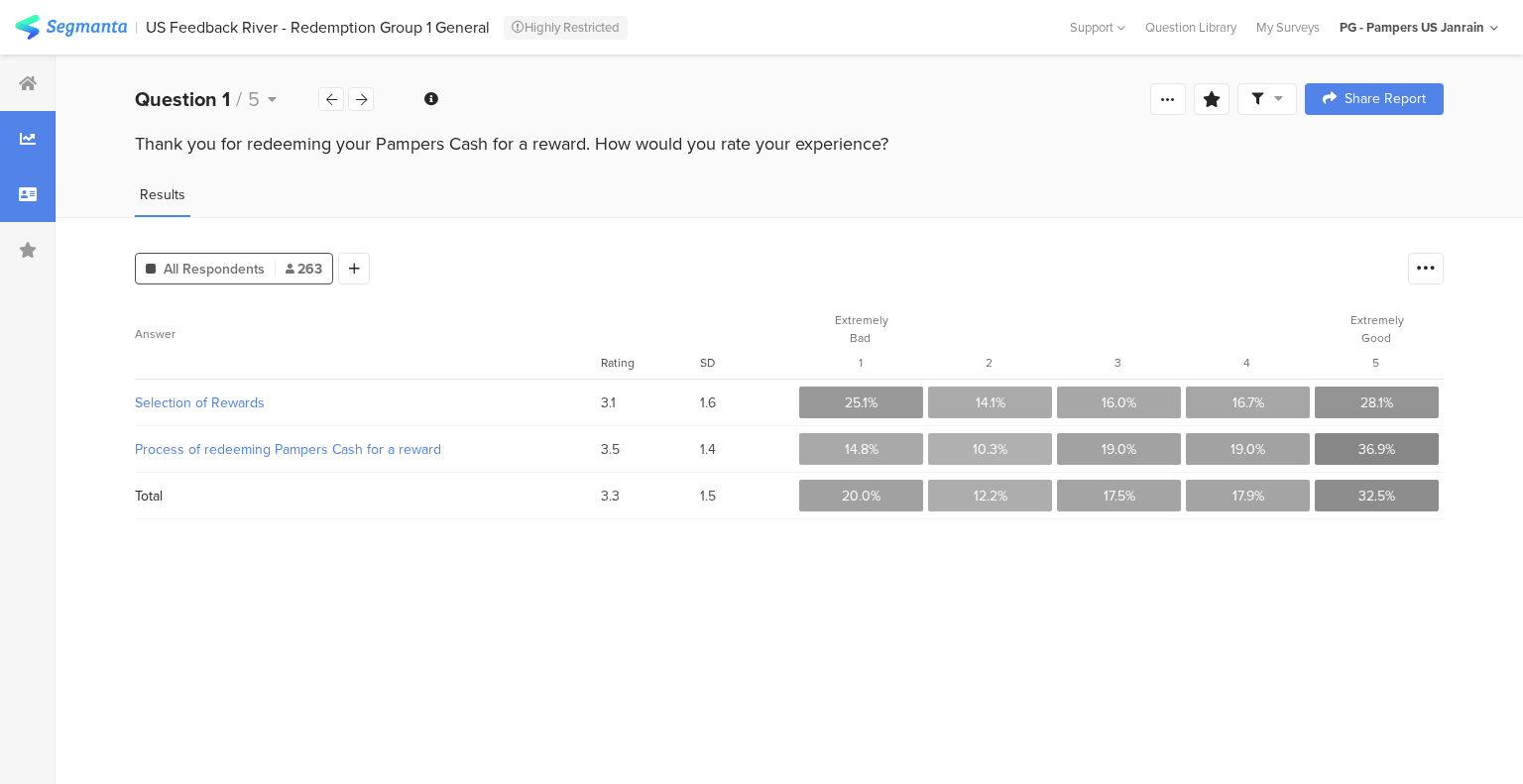 click at bounding box center (28, 194) 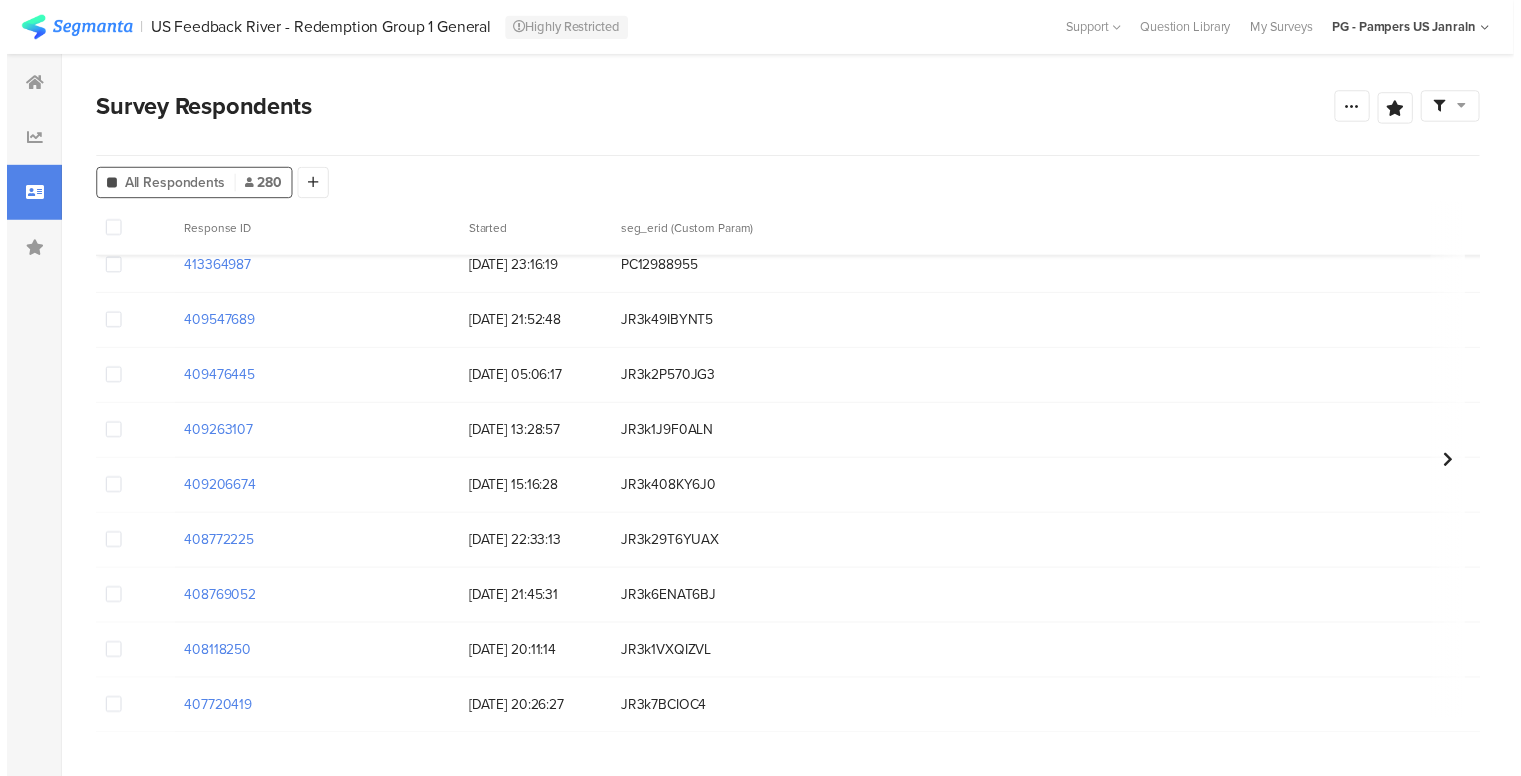 scroll, scrollTop: 0, scrollLeft: 0, axis: both 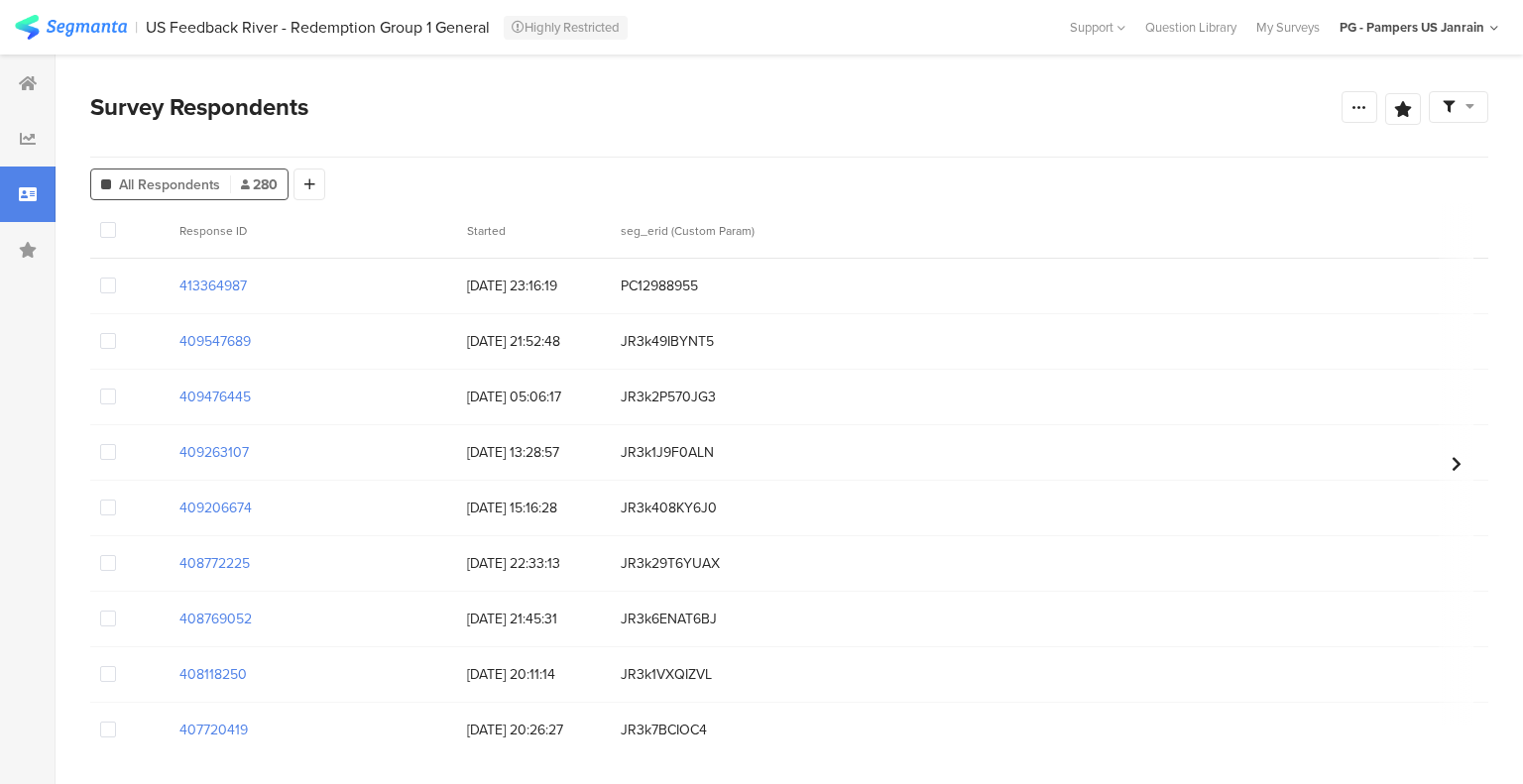 click on "Survey Respondents     Confidence Level       95   %     Preview survey     Edit survey   Export Results       Purge results     Save Analysis   Name             Save   Cancel
Complete Responses Only
Edit Sample" at bounding box center (789, 123) 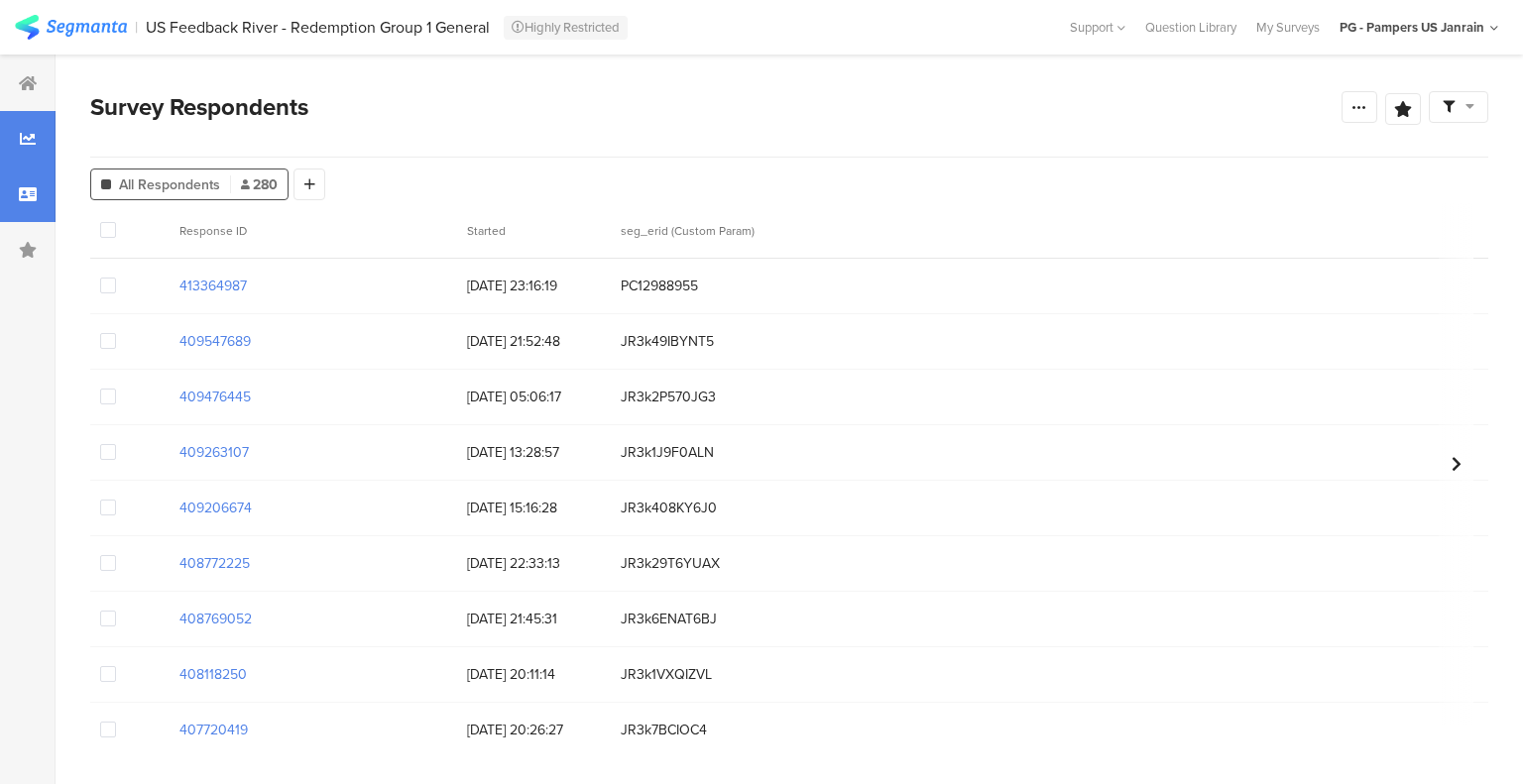 click at bounding box center [28, 139] 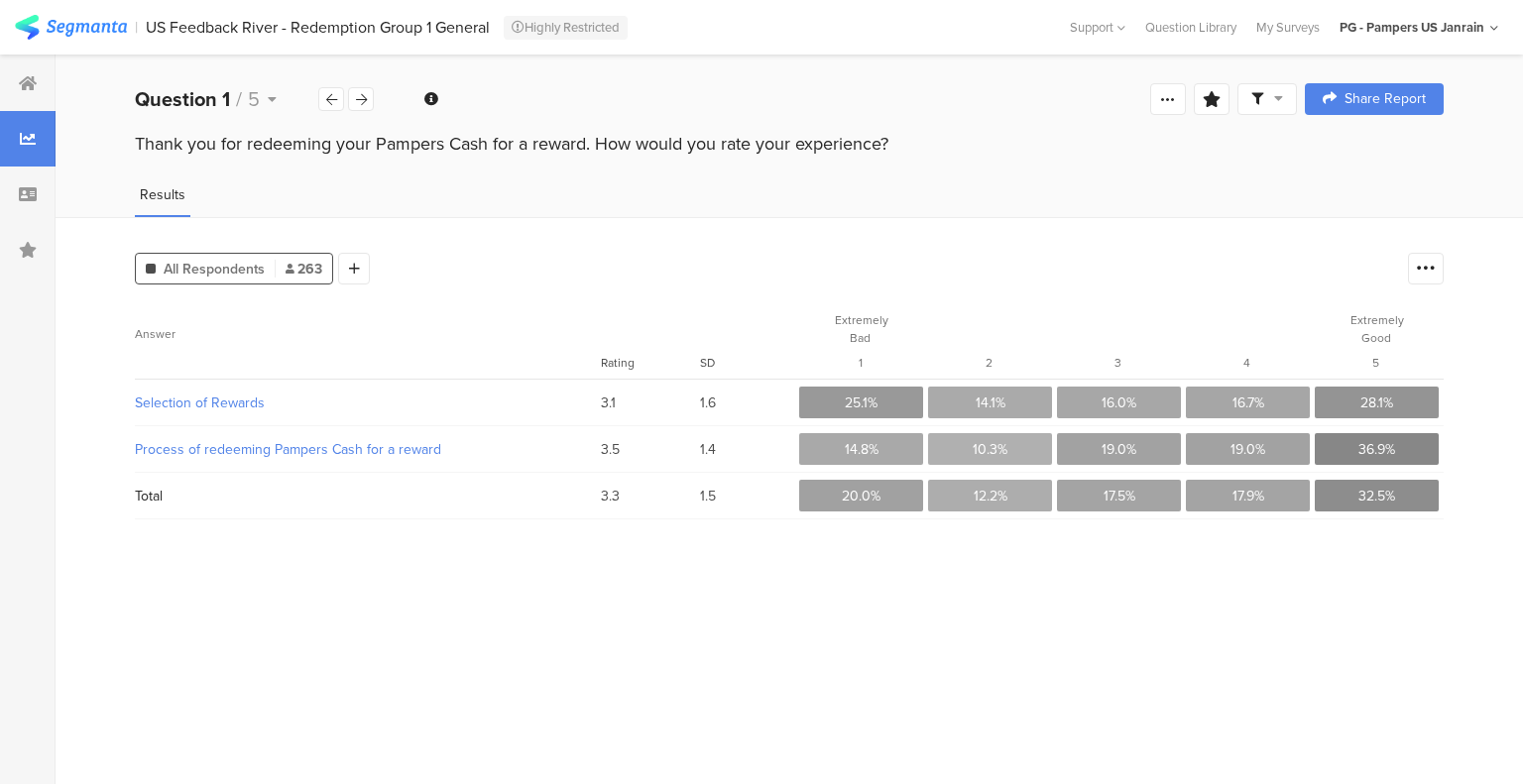 click at bounding box center [28, 139] 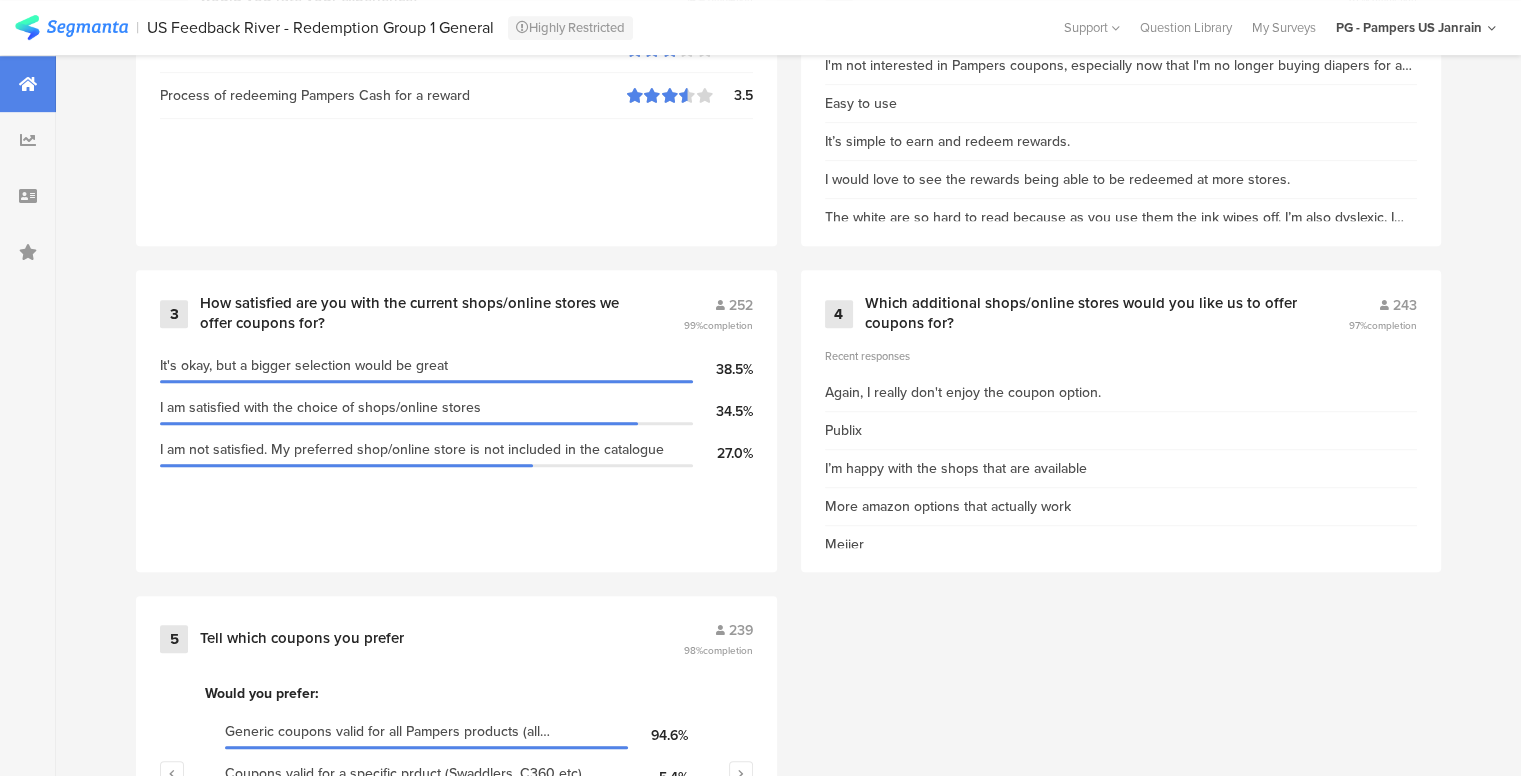 scroll, scrollTop: 1020, scrollLeft: 15, axis: both 